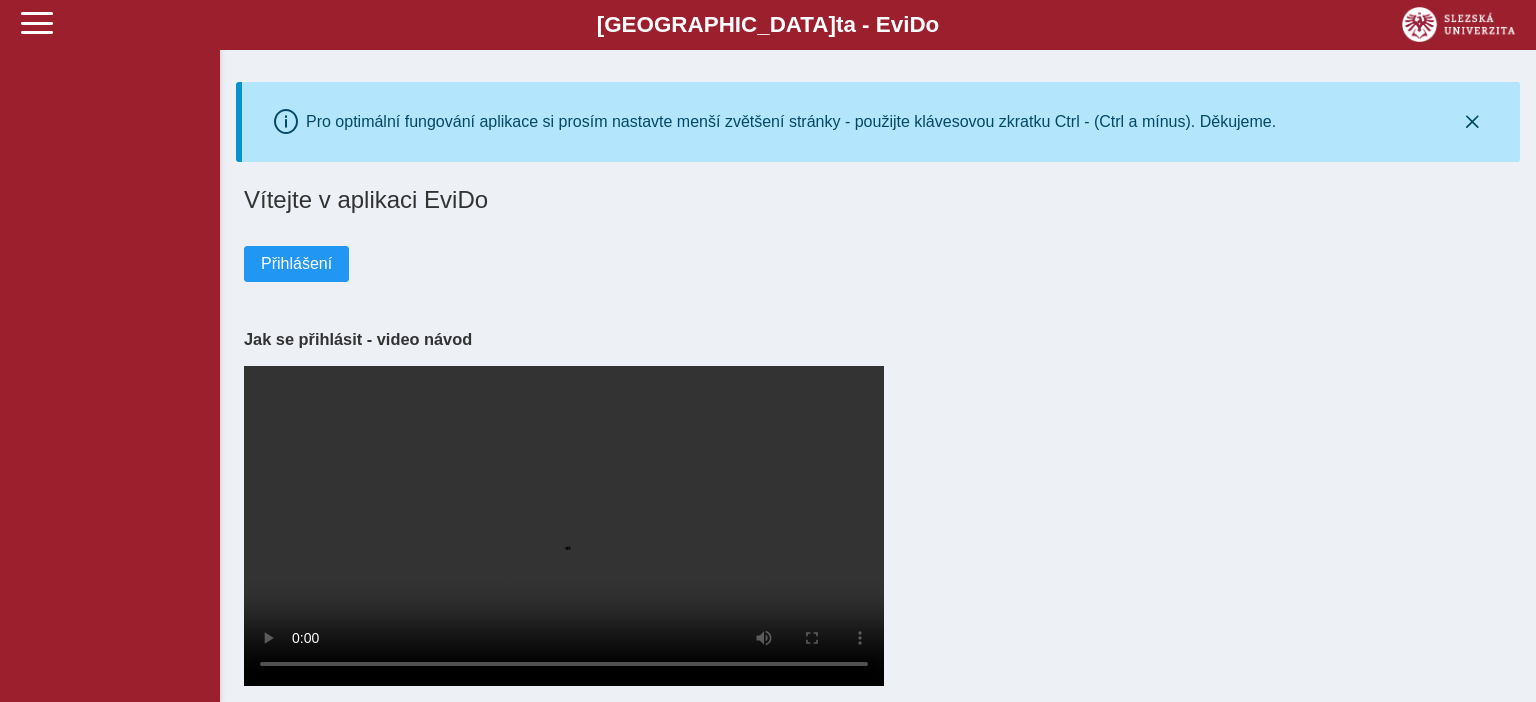 scroll, scrollTop: 0, scrollLeft: 0, axis: both 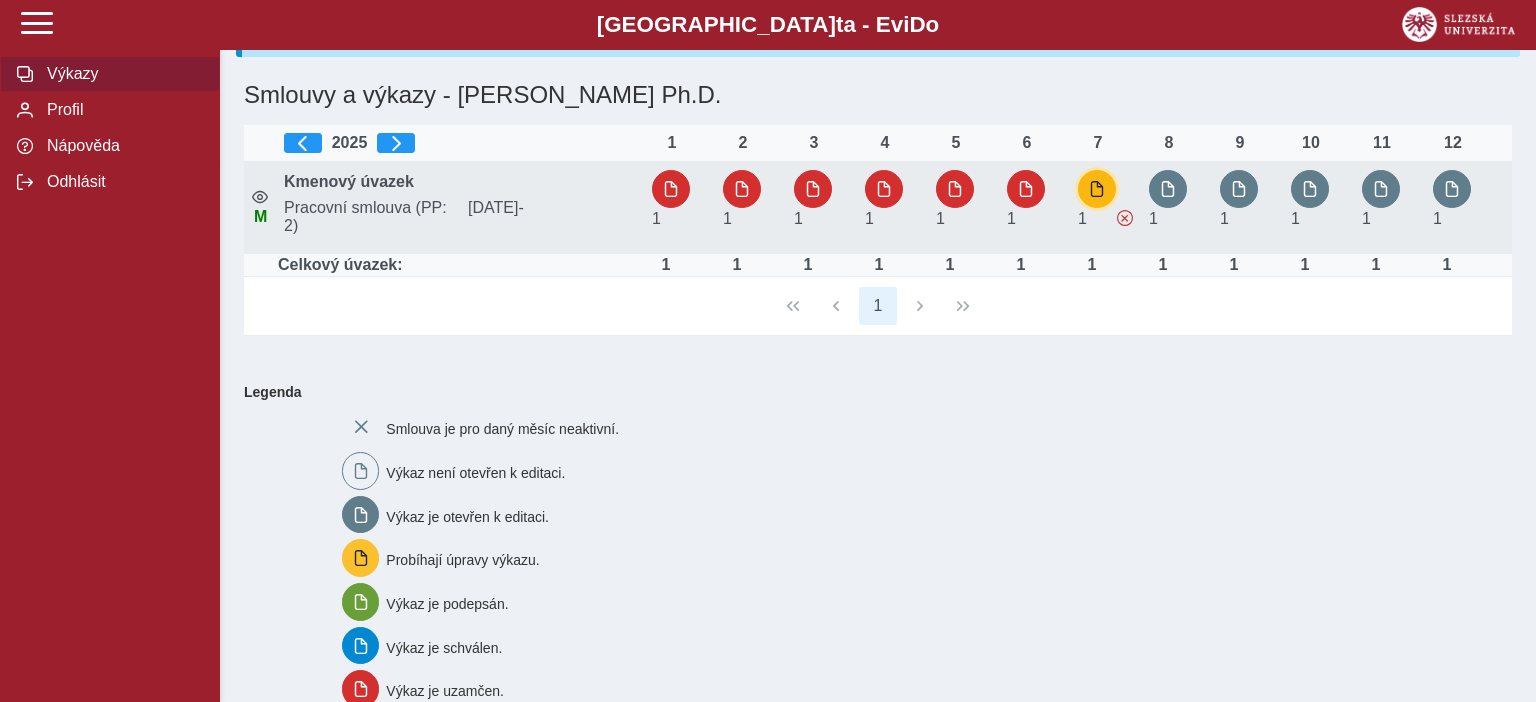 click at bounding box center [1097, 189] 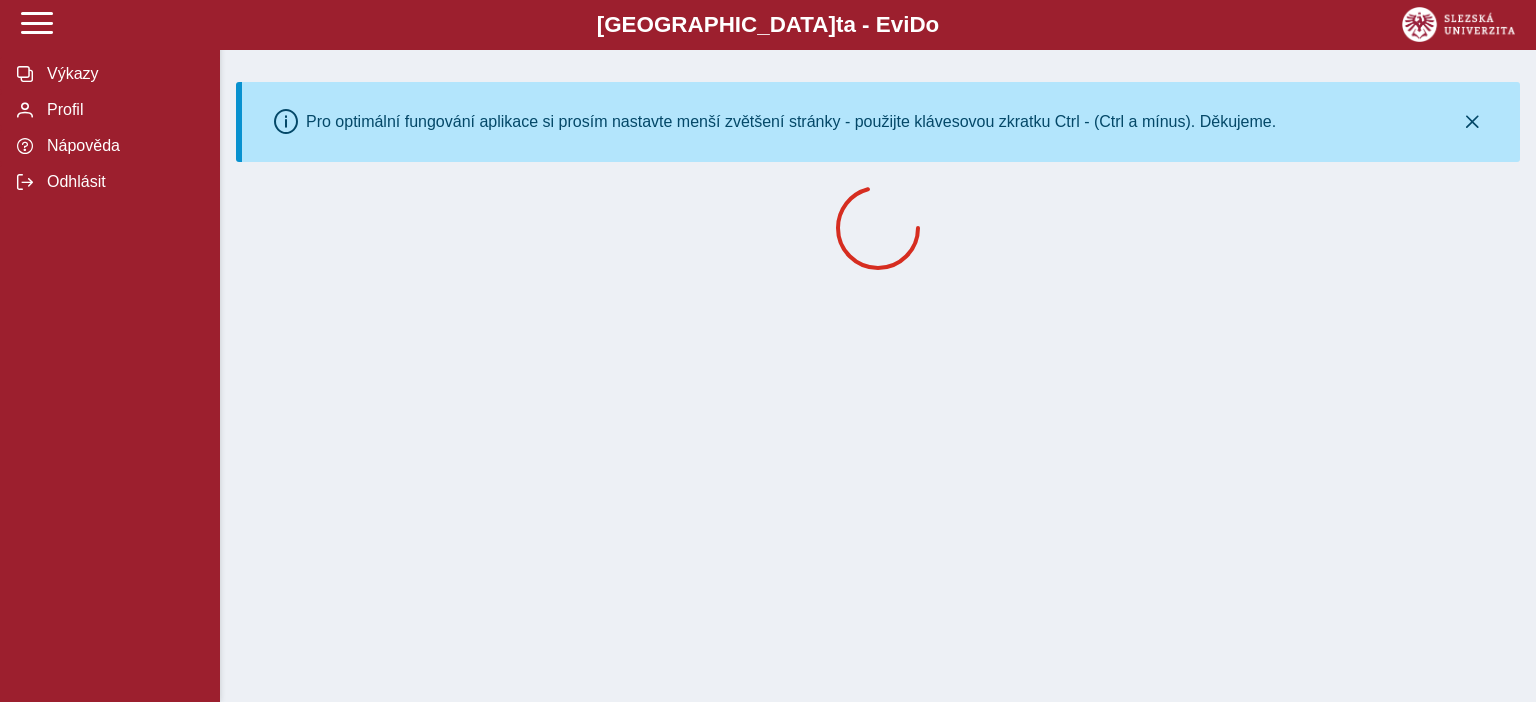 scroll, scrollTop: 0, scrollLeft: 0, axis: both 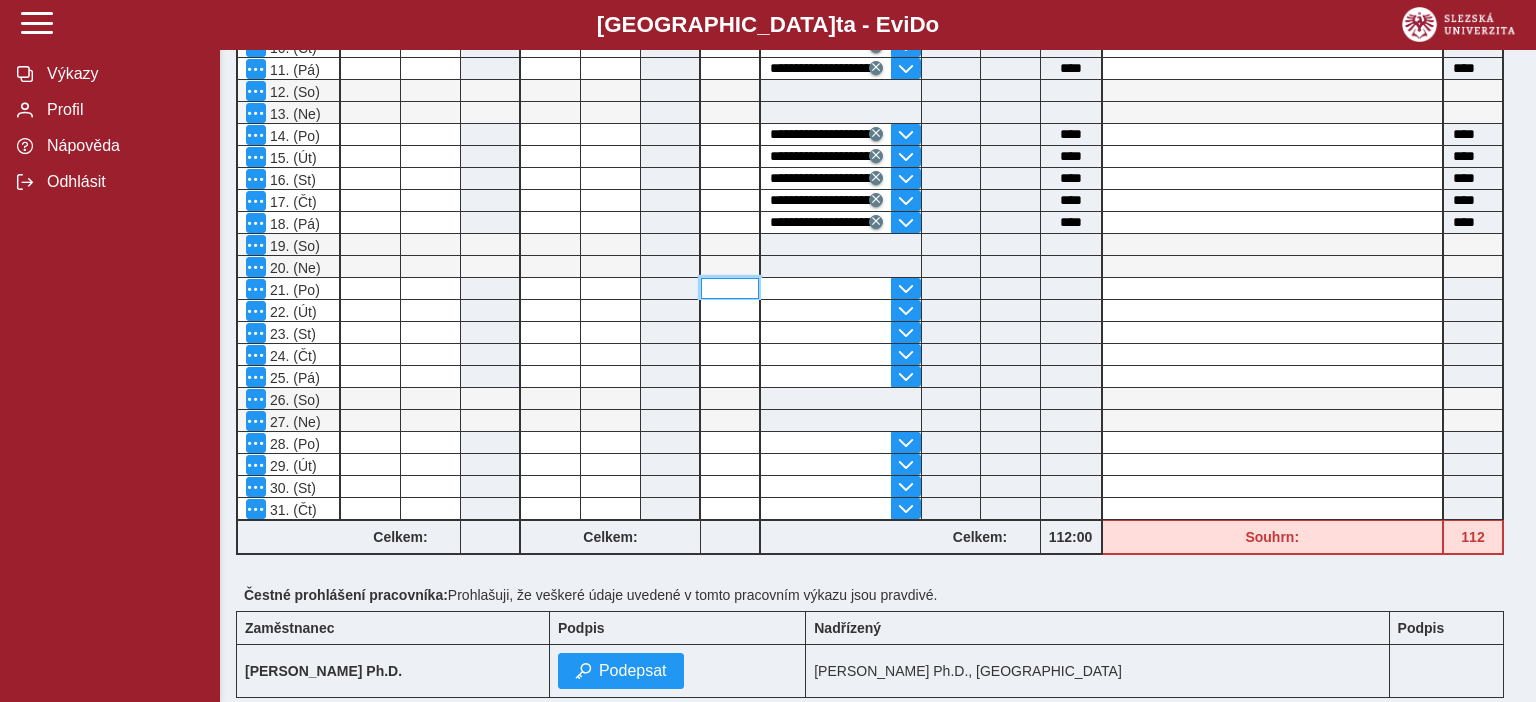 click at bounding box center (730, 288) 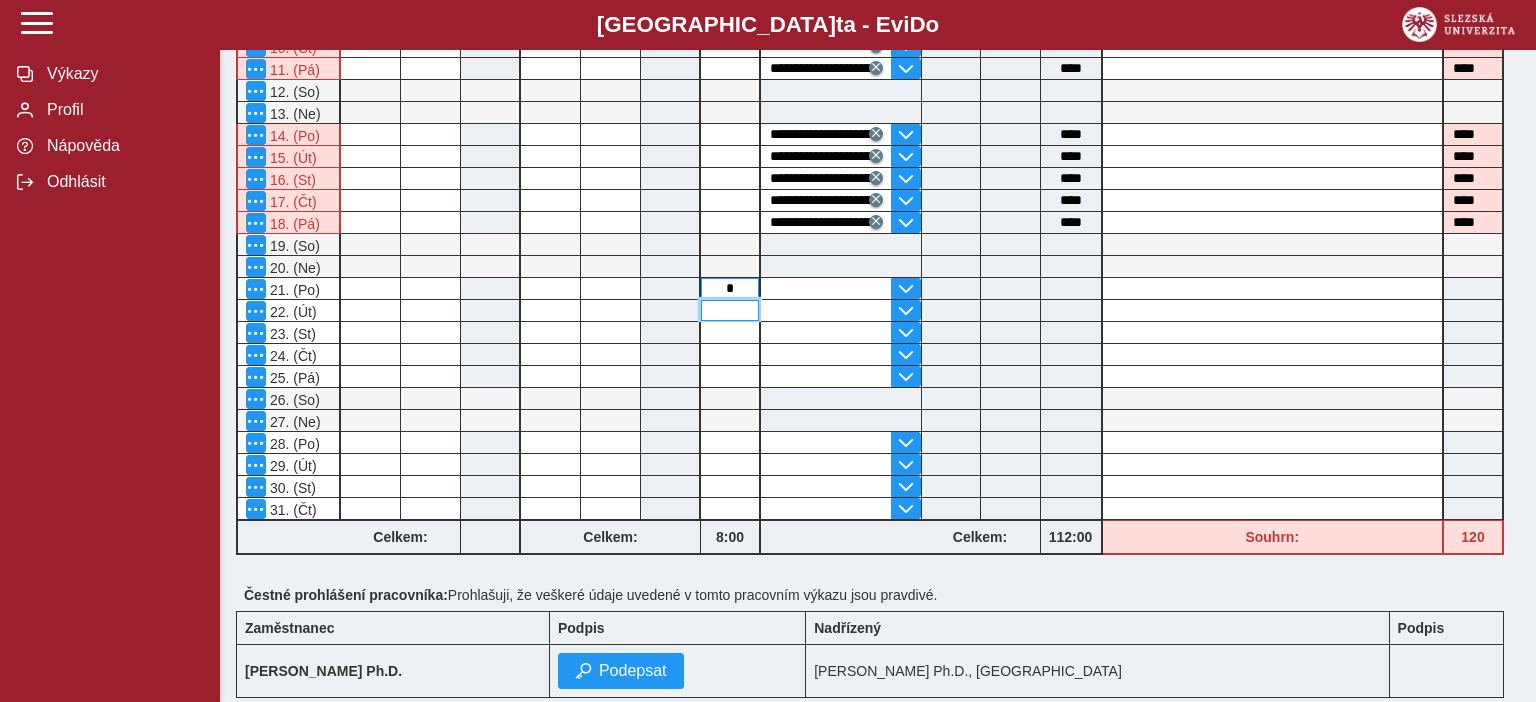 type on "****" 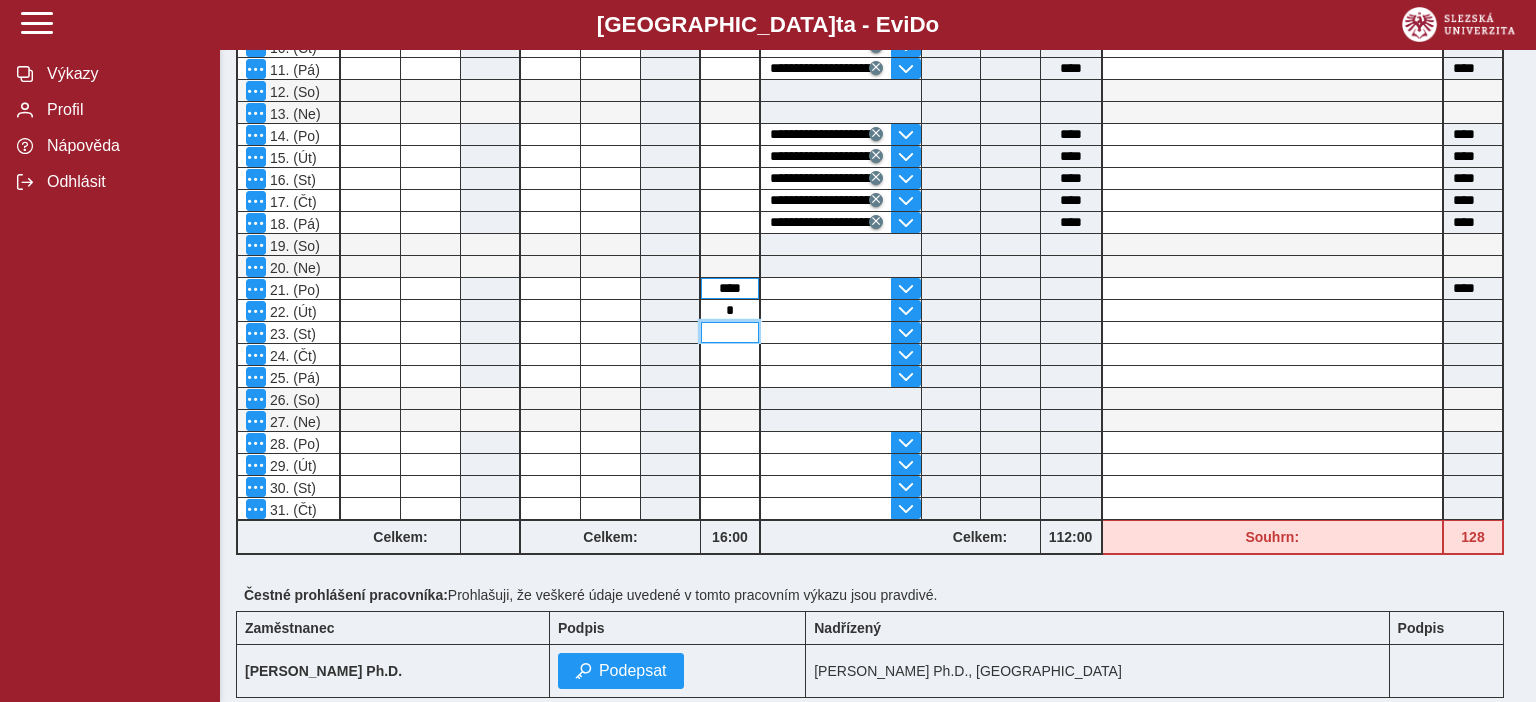 type on "****" 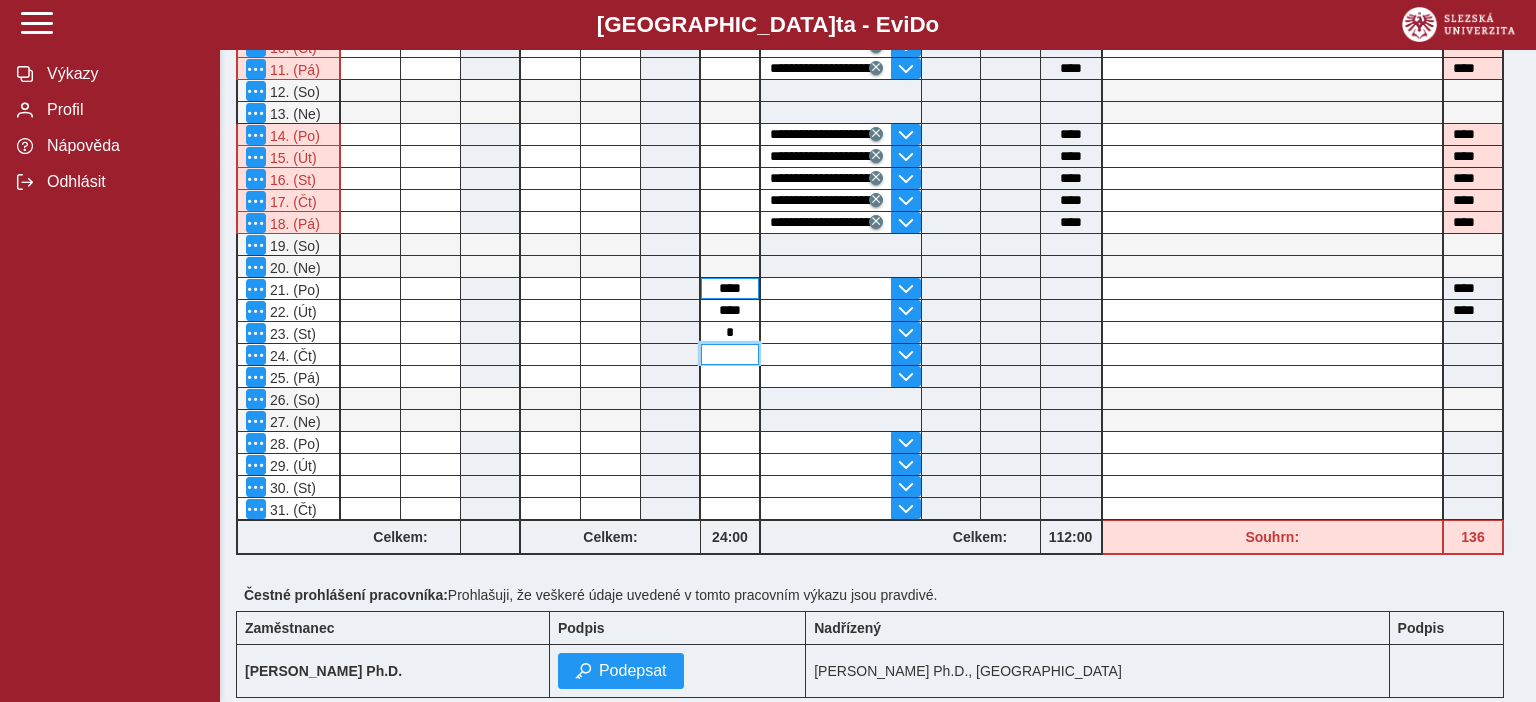 type on "****" 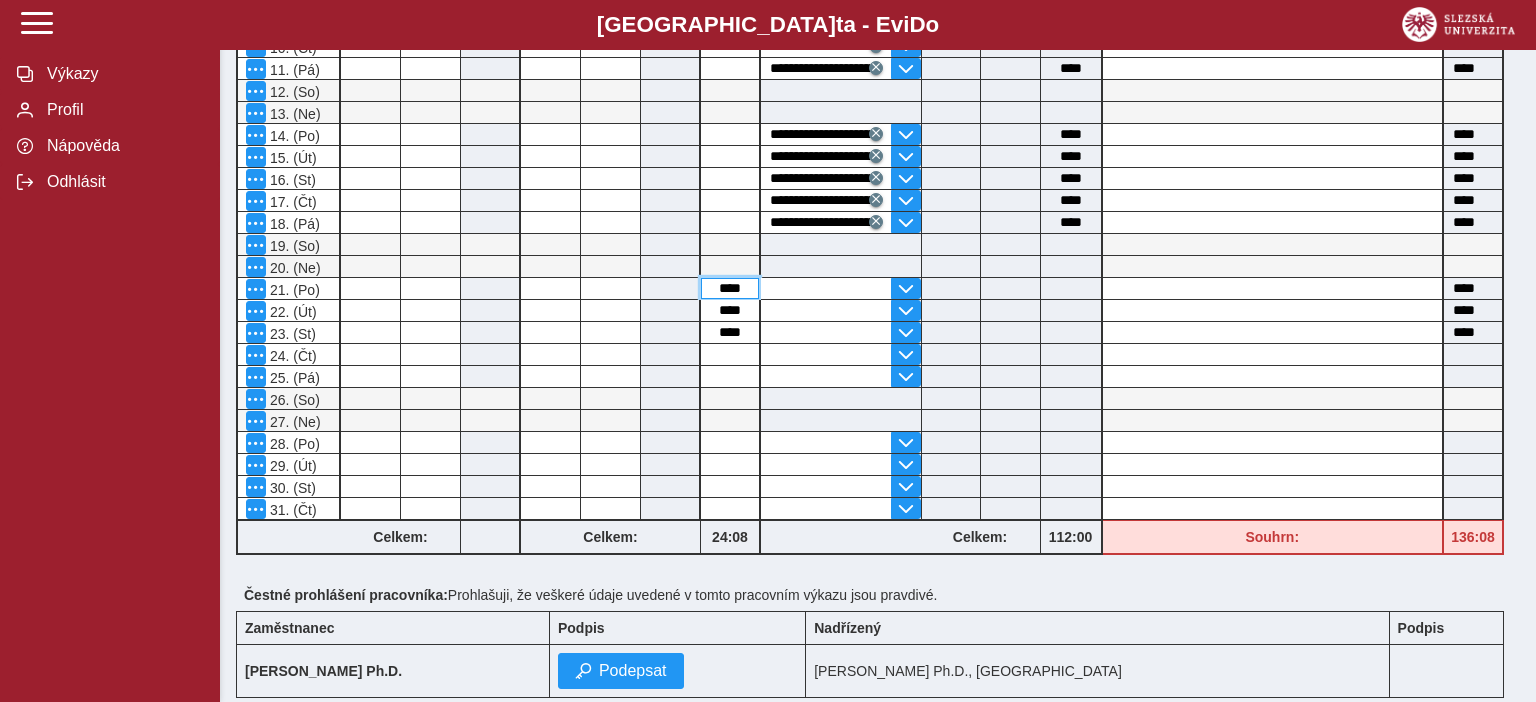 type on "****" 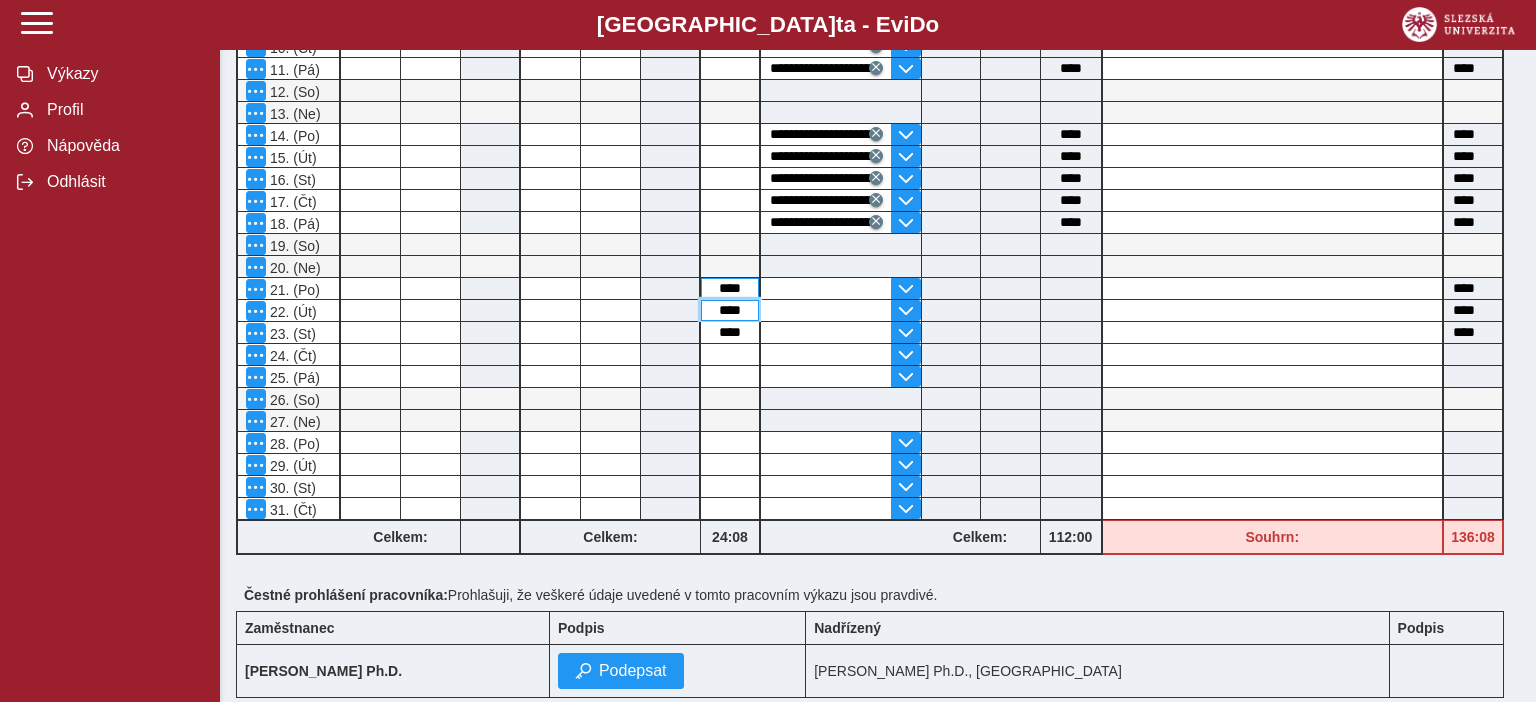 click on "****" at bounding box center [730, 288] 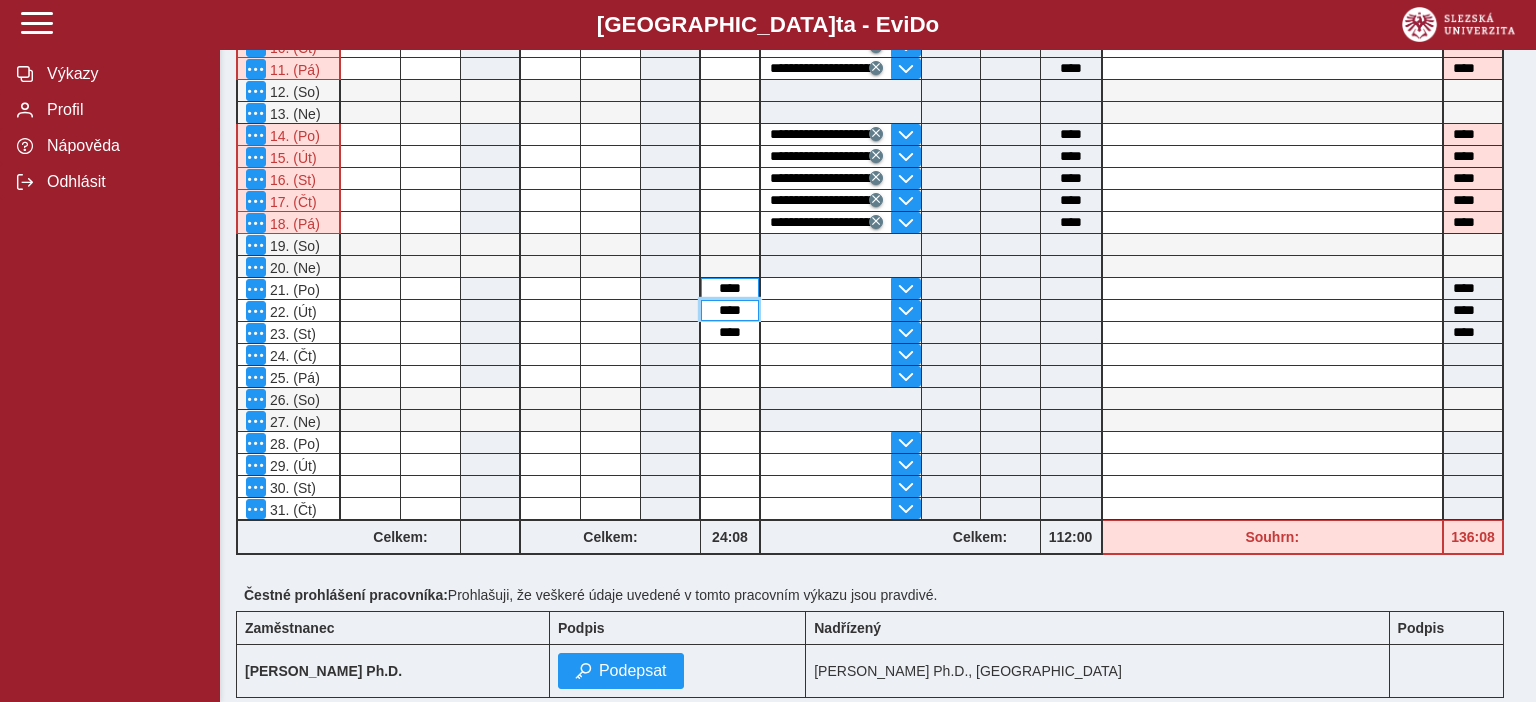 type on "****" 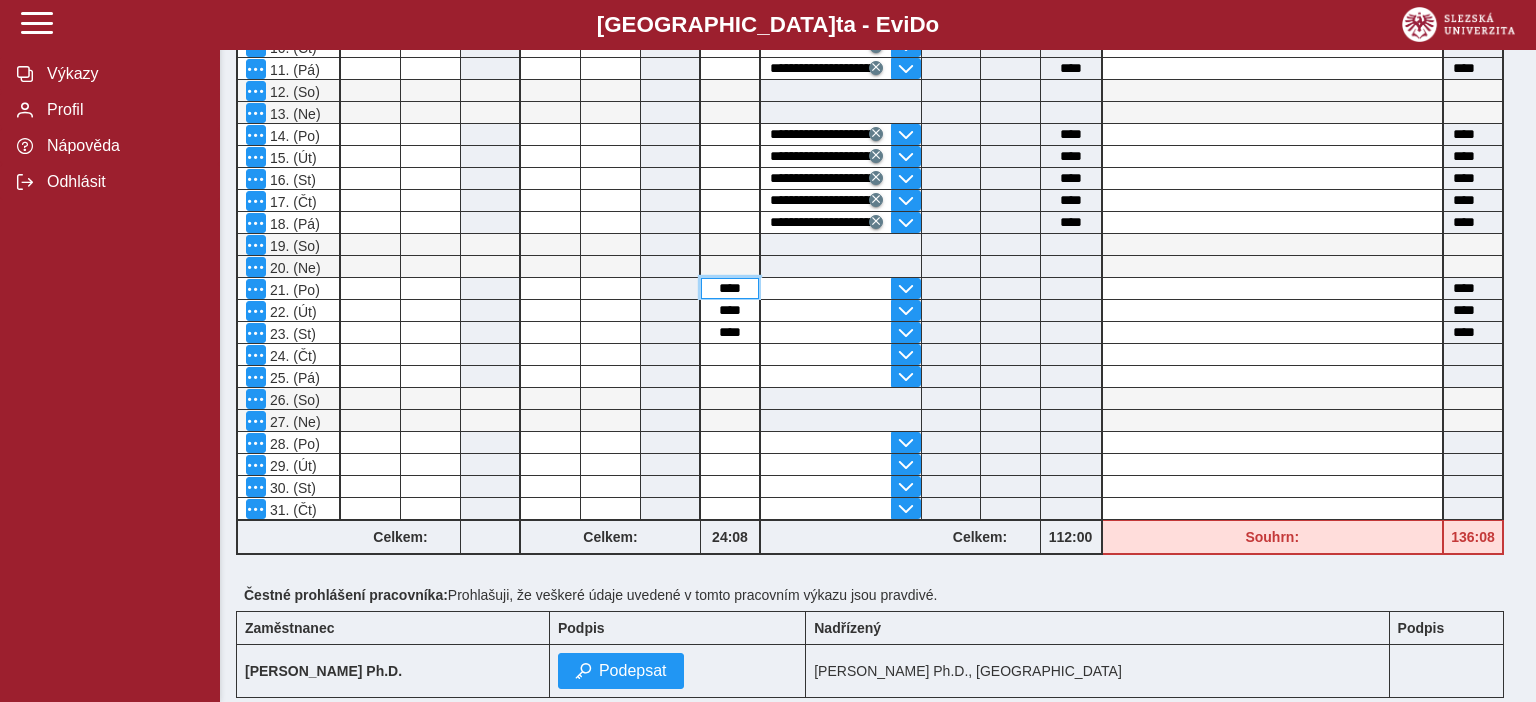 drag, startPoint x: 745, startPoint y: 284, endPoint x: 714, endPoint y: 283, distance: 31.016125 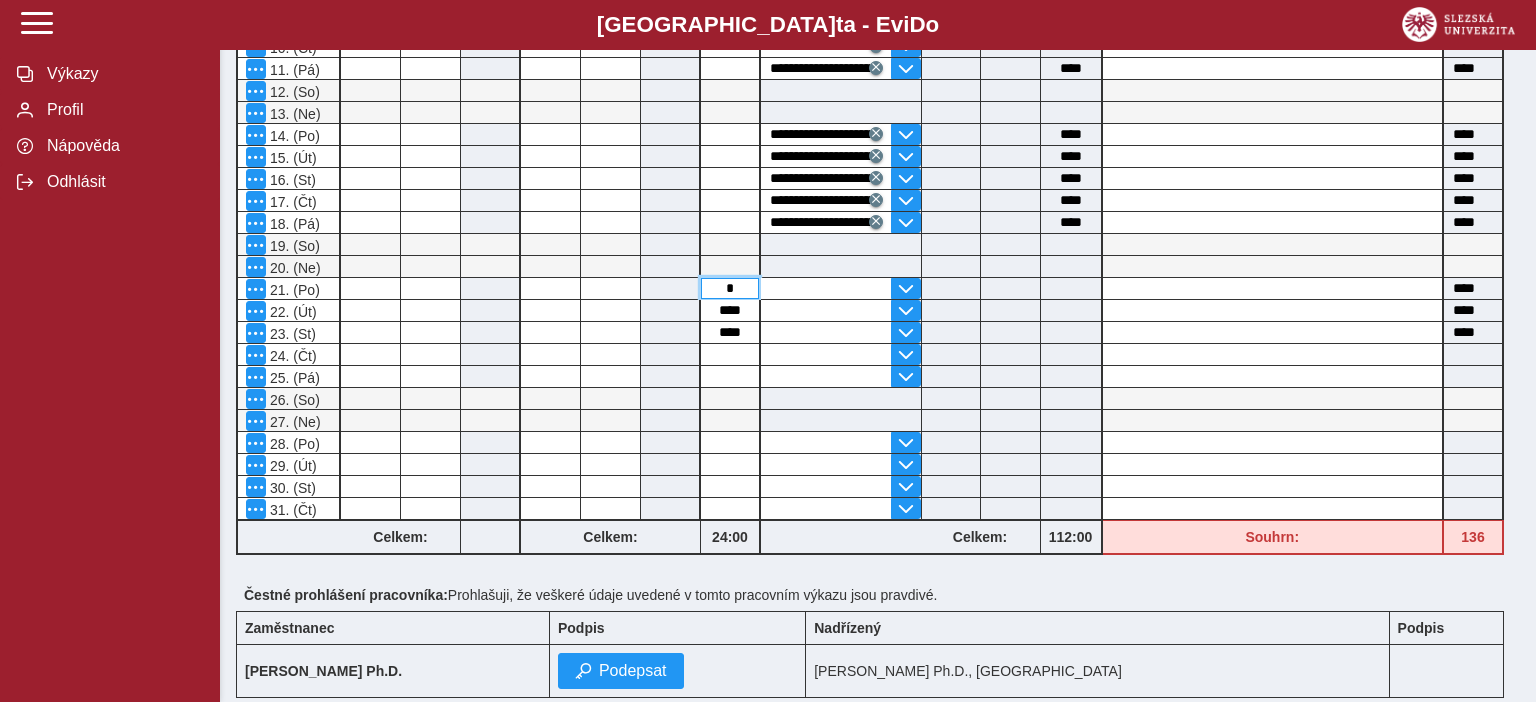 type on "****" 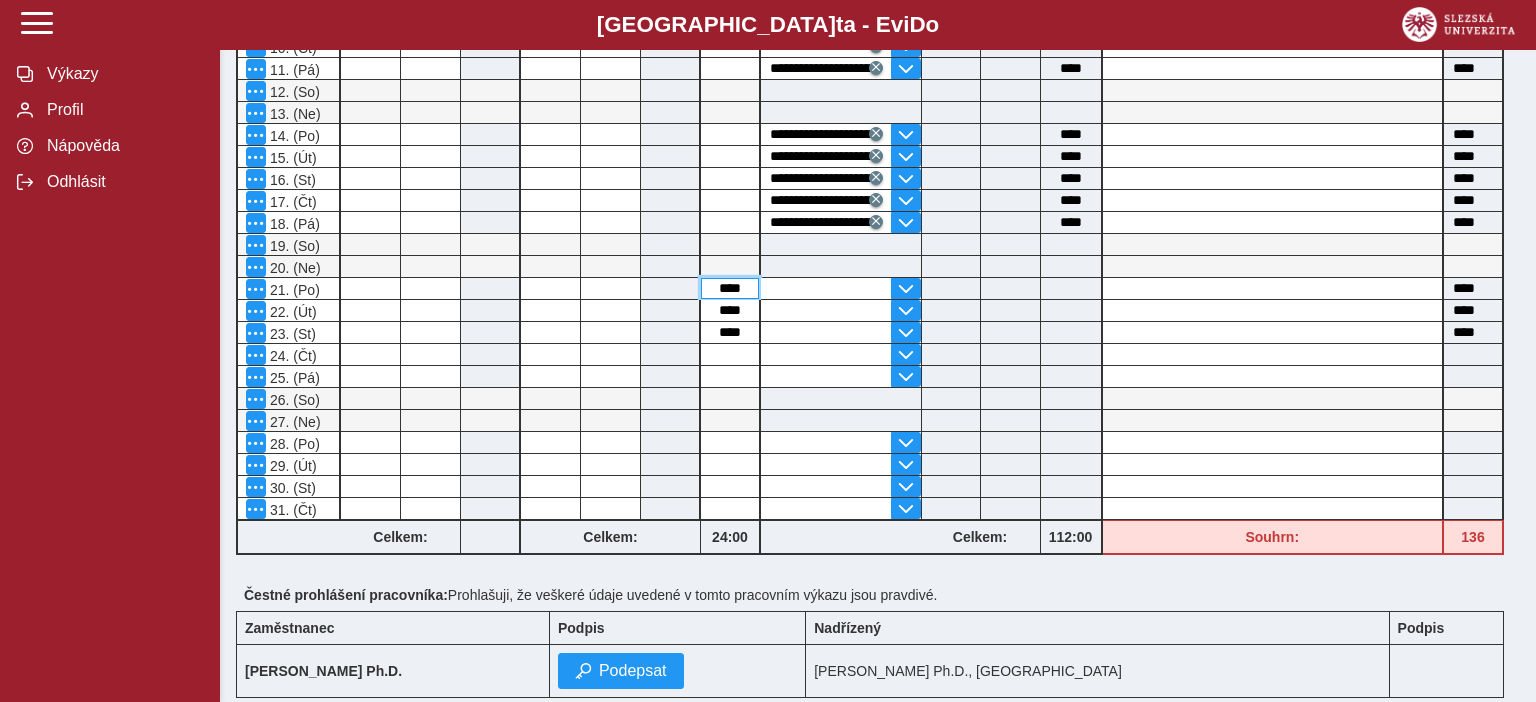 type on "****" 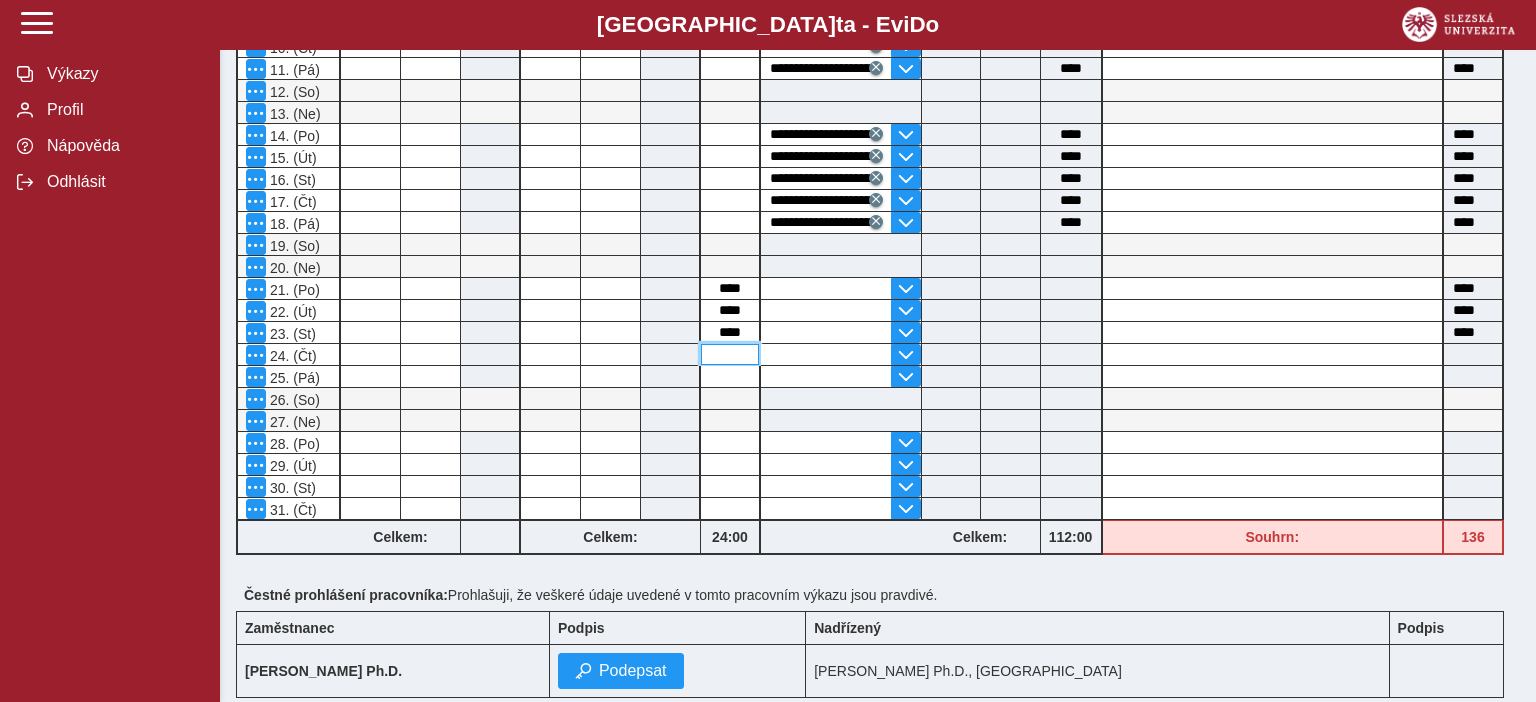 click at bounding box center (730, 354) 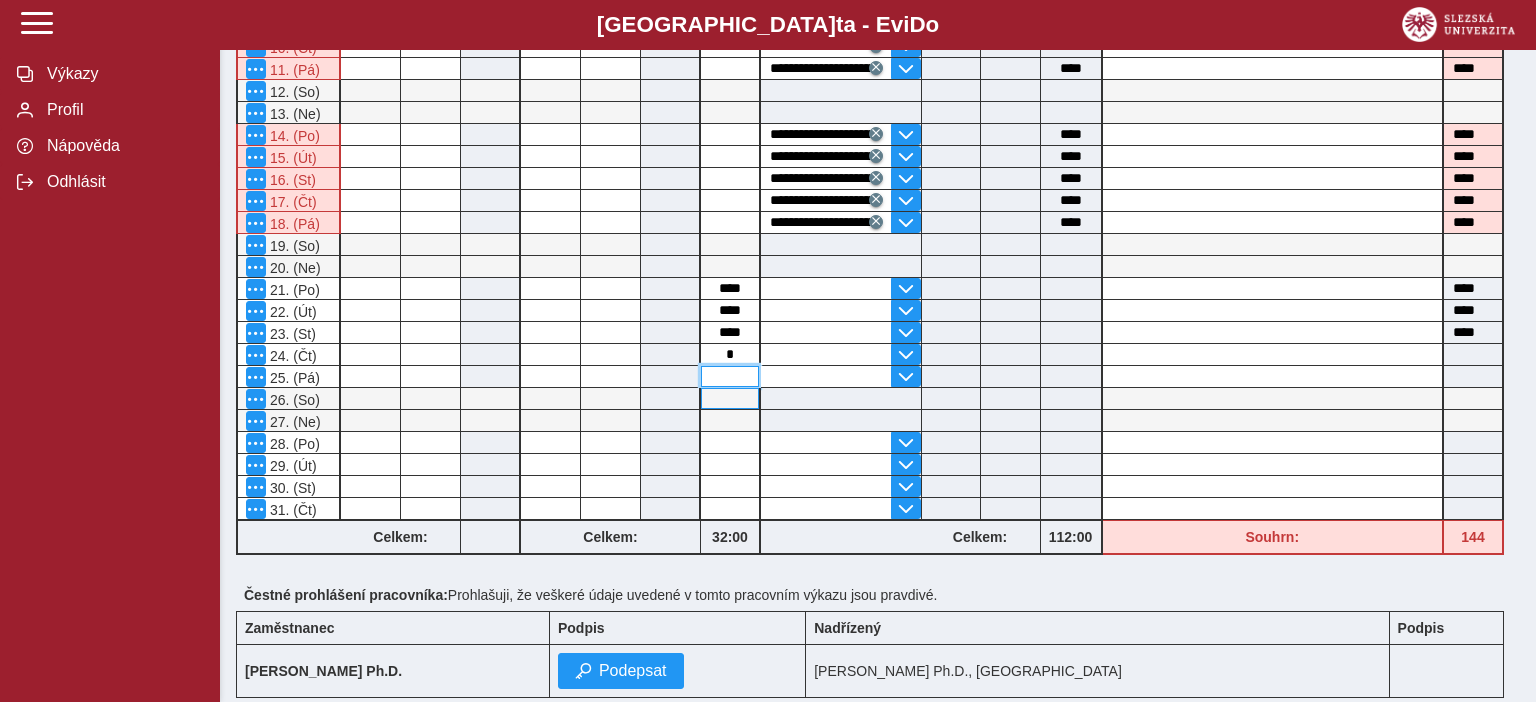 type on "****" 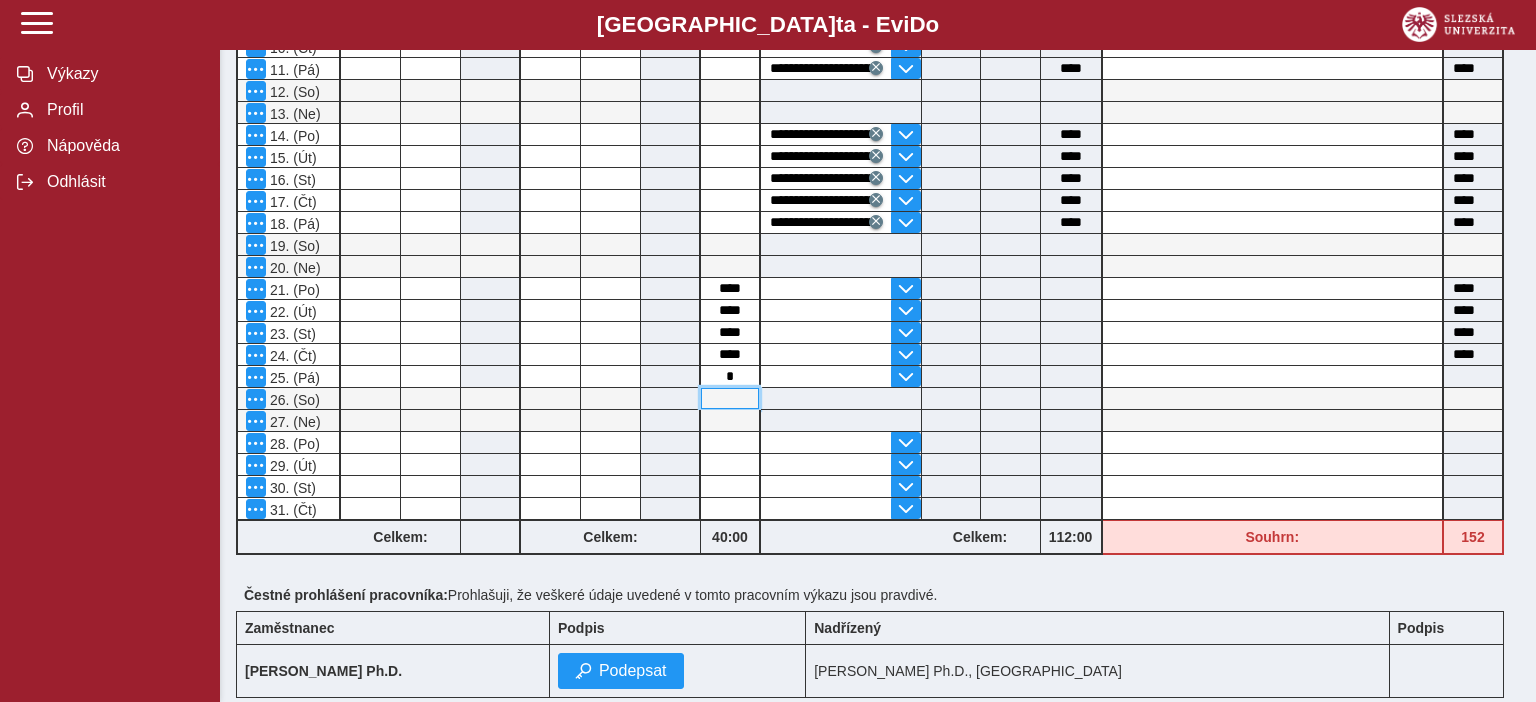 type on "****" 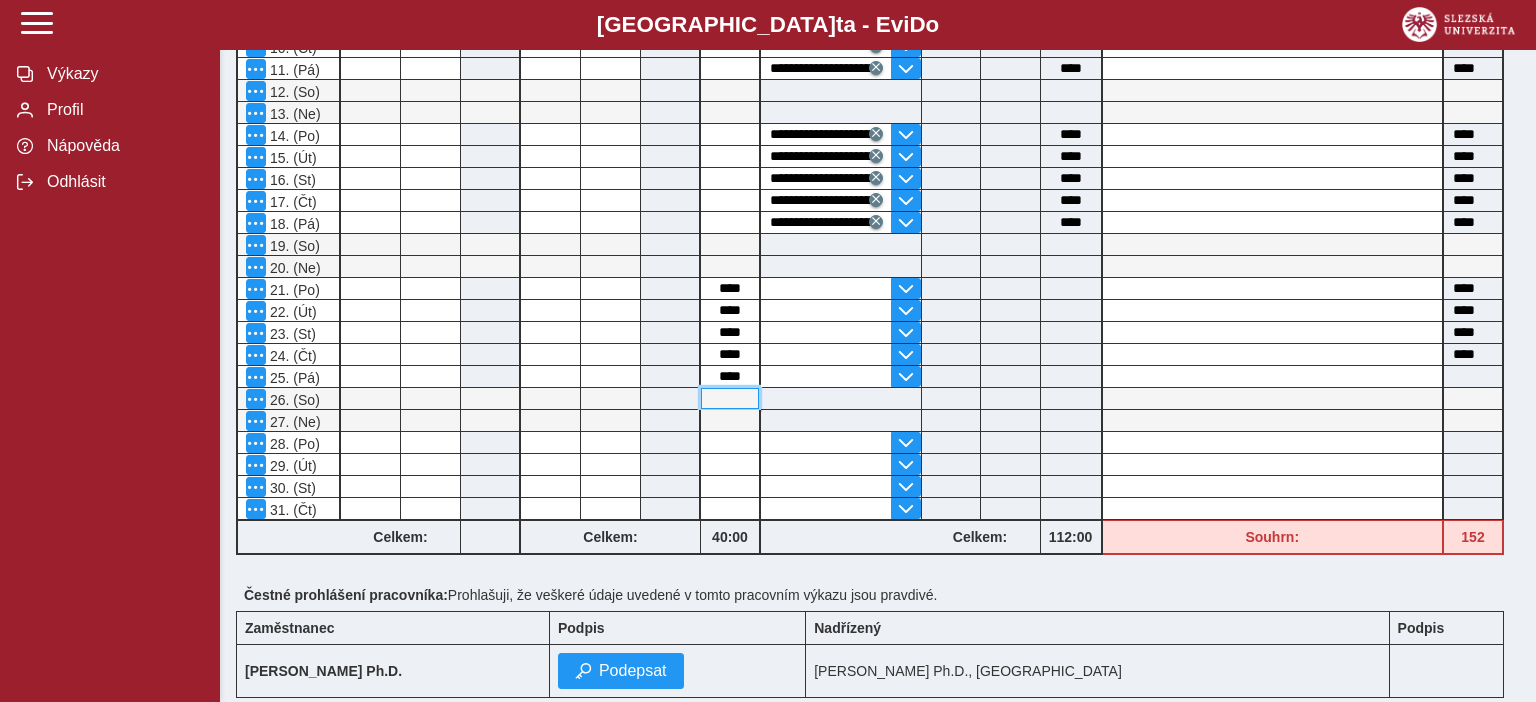 type on "****" 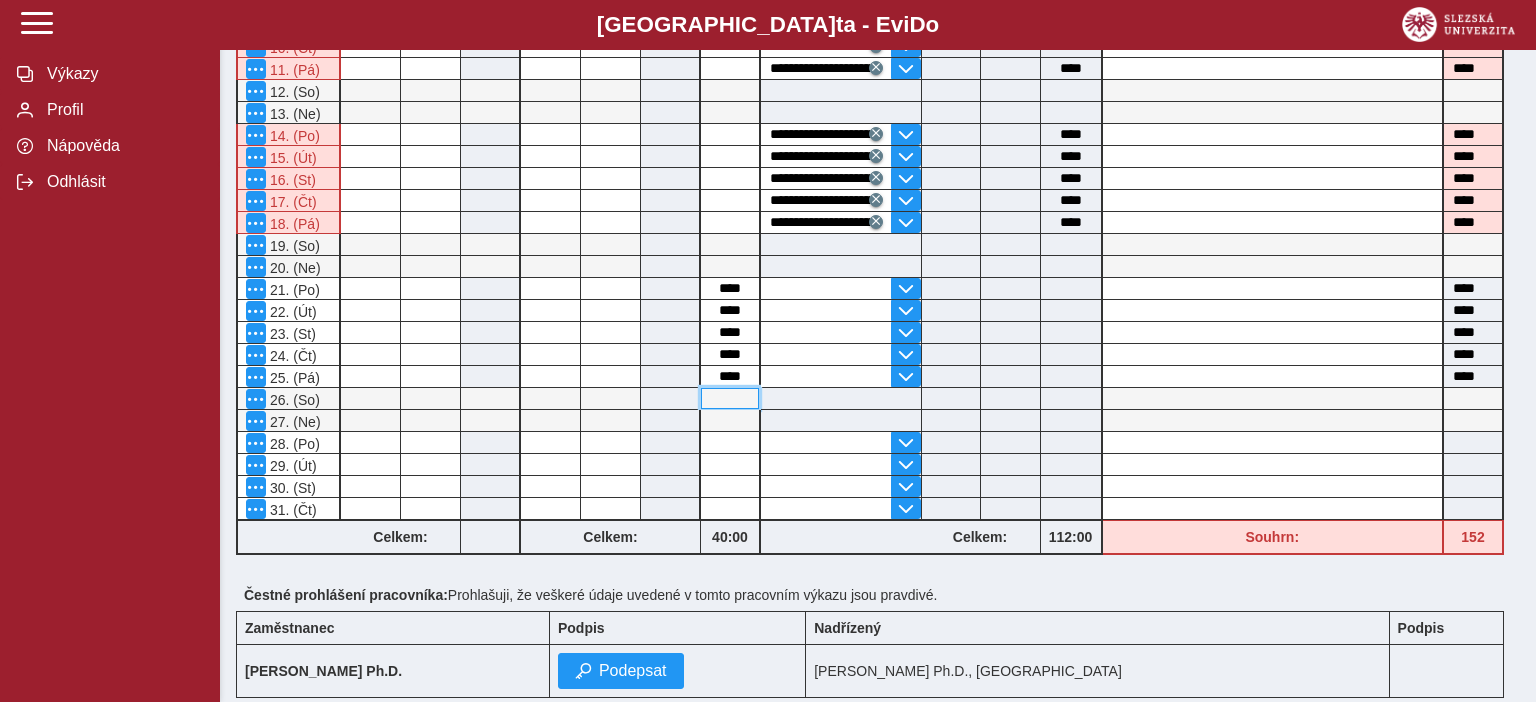 click at bounding box center (730, 398) 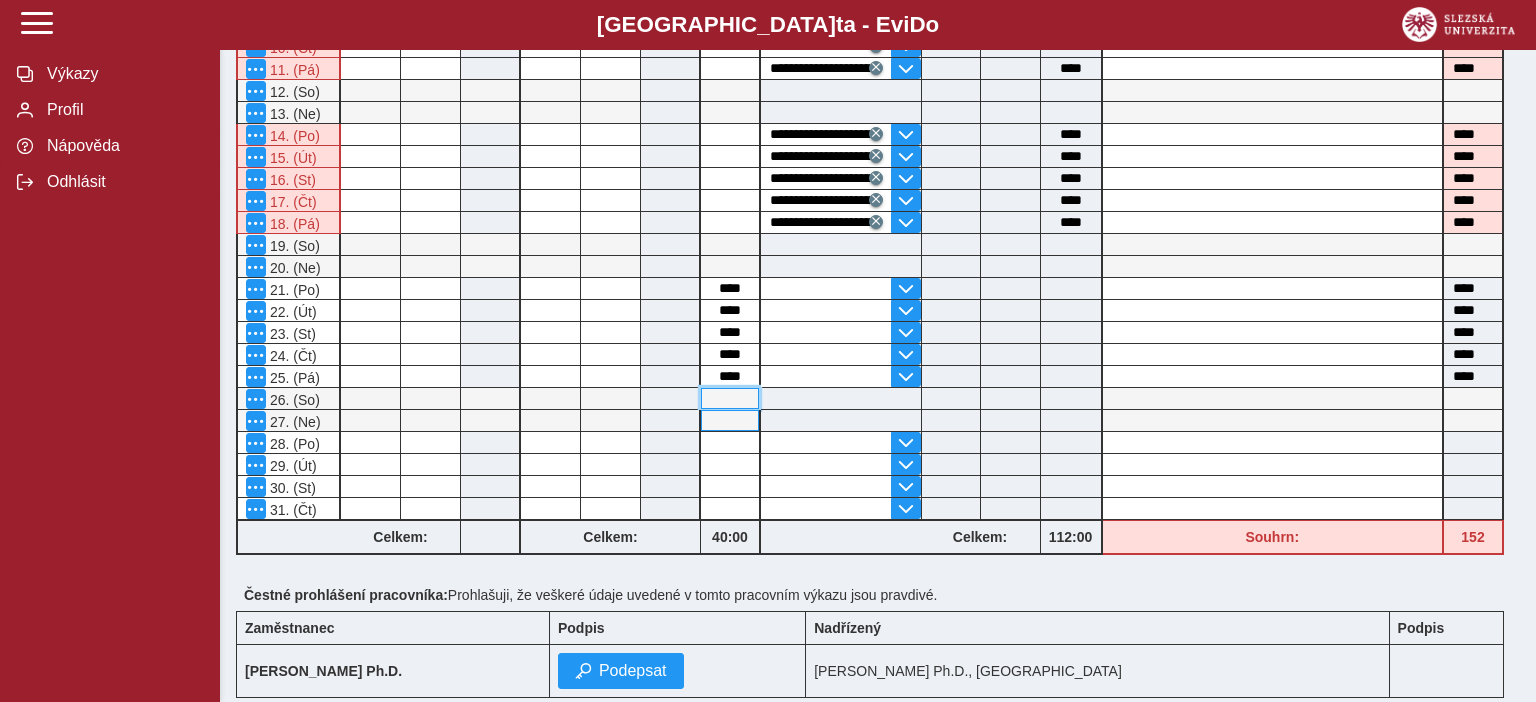 click at bounding box center (730, 398) 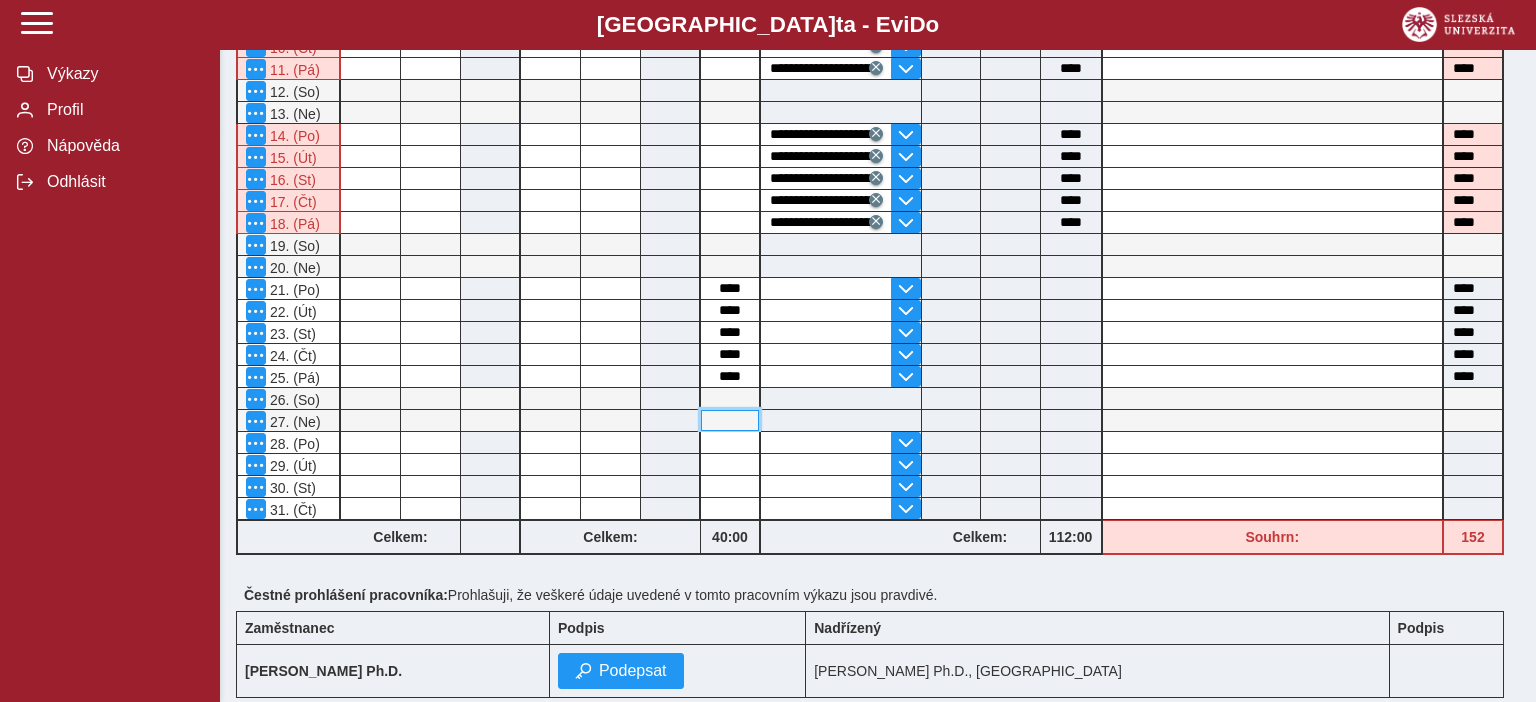 click at bounding box center [730, 420] 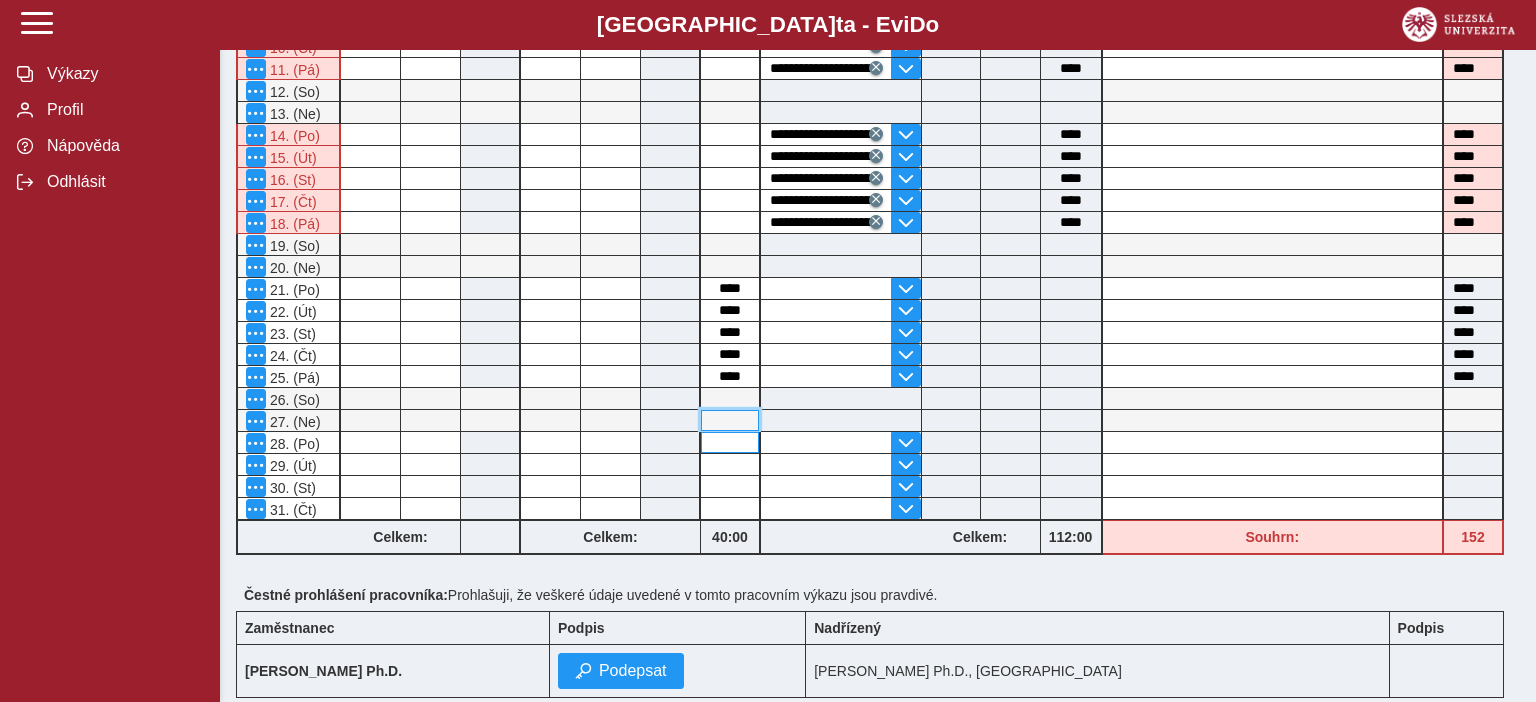 click at bounding box center [730, 420] 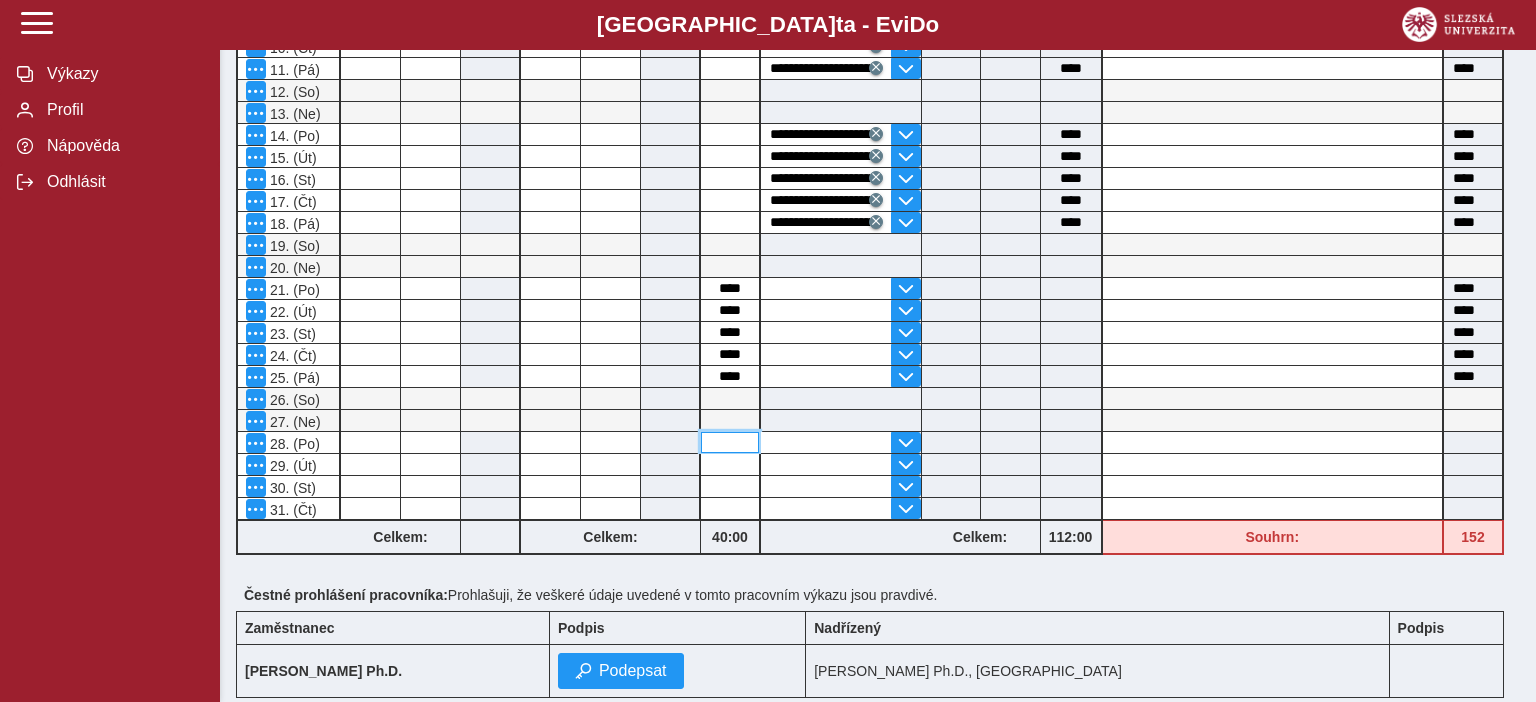 click at bounding box center [730, 442] 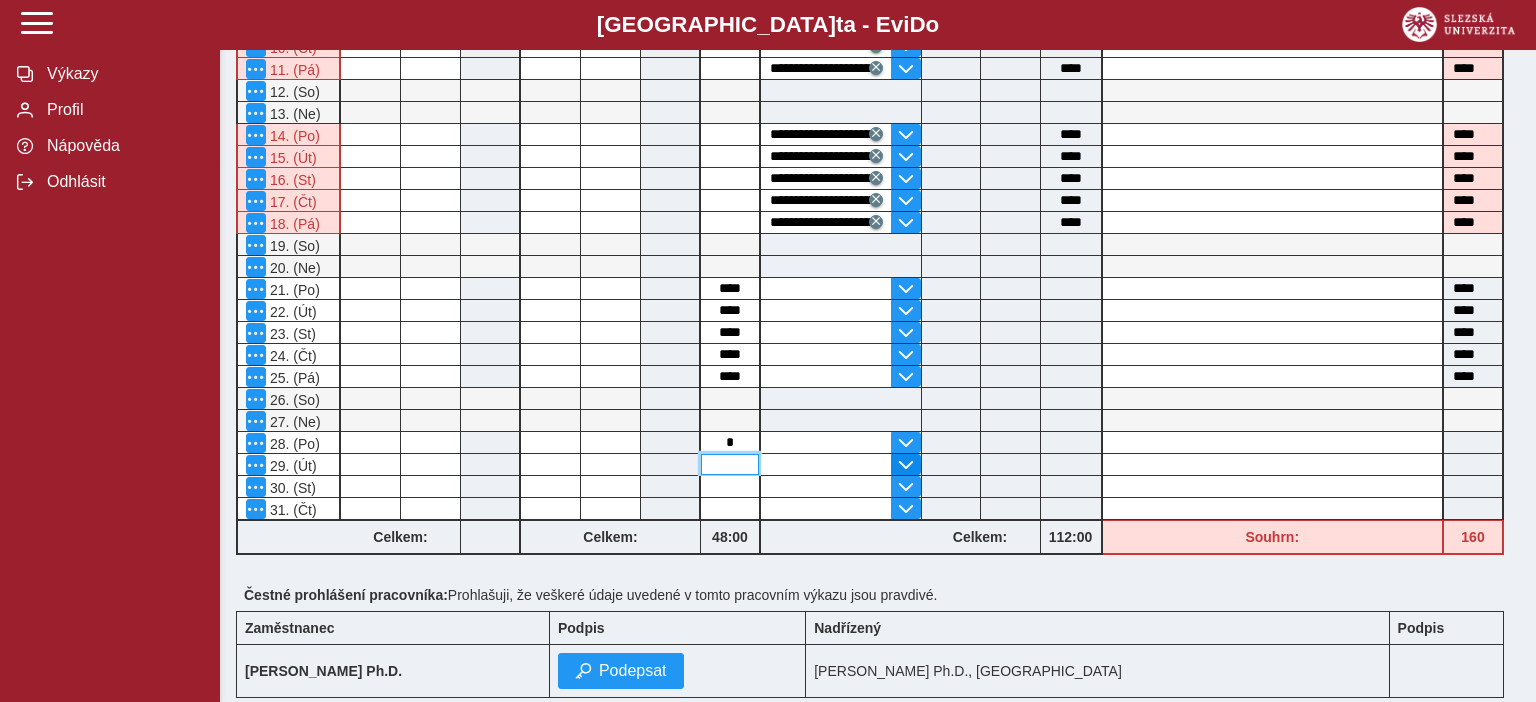 type on "****" 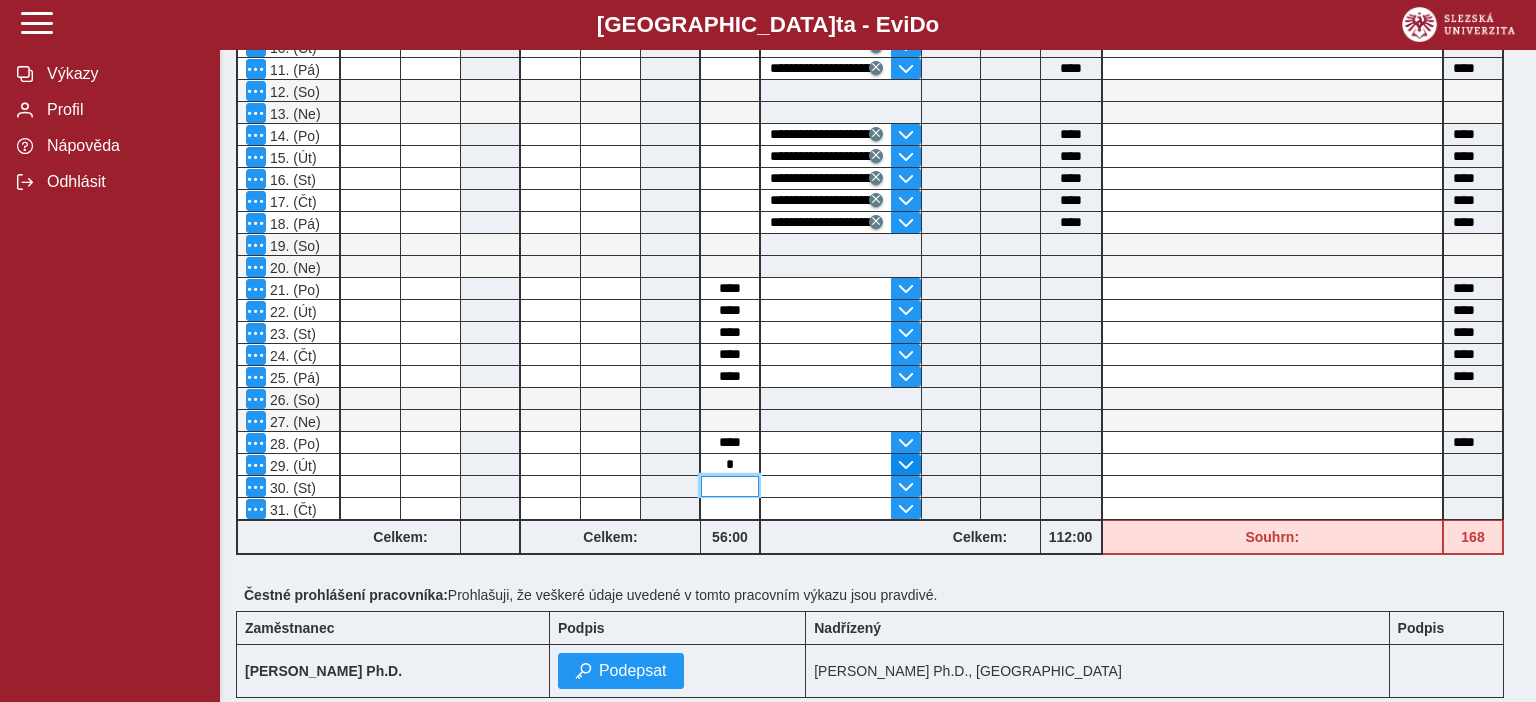type on "****" 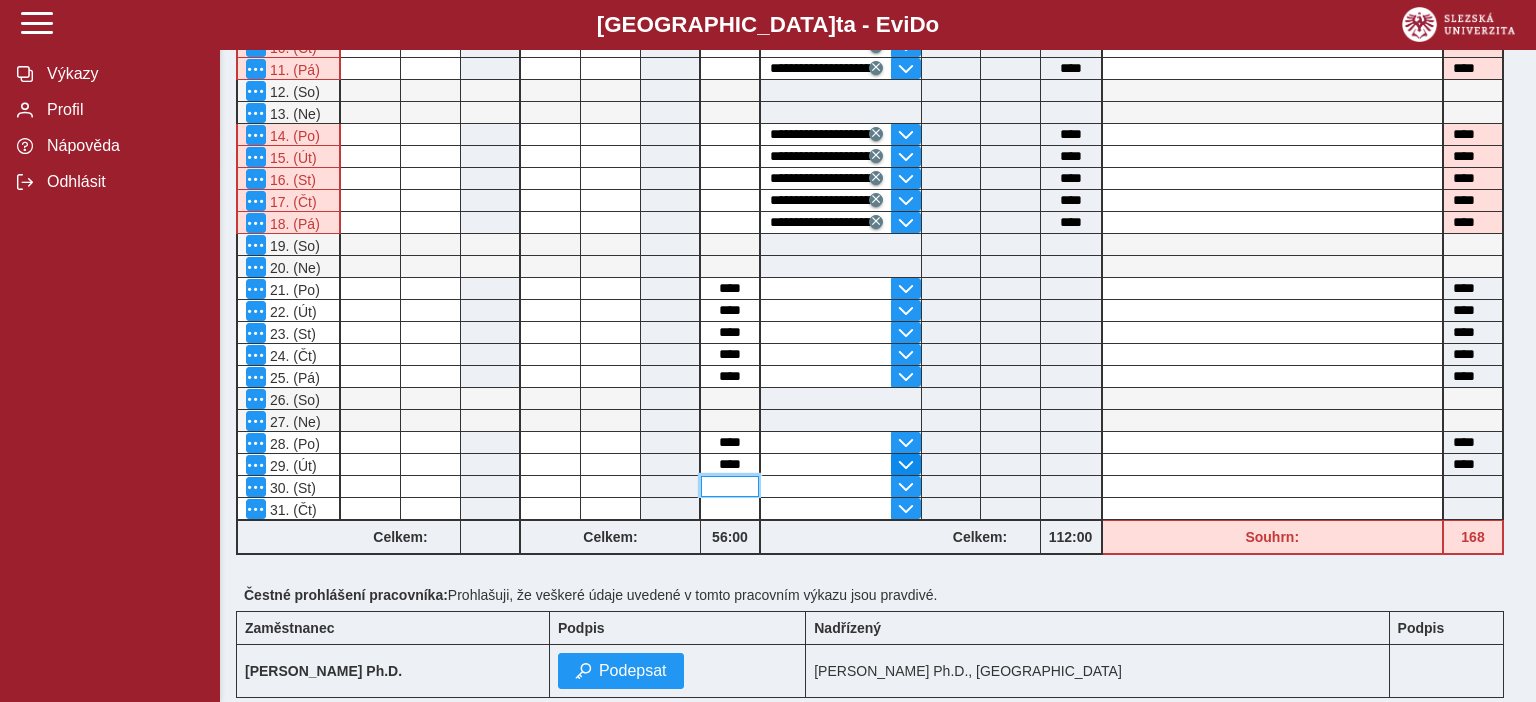 click at bounding box center [906, 465] 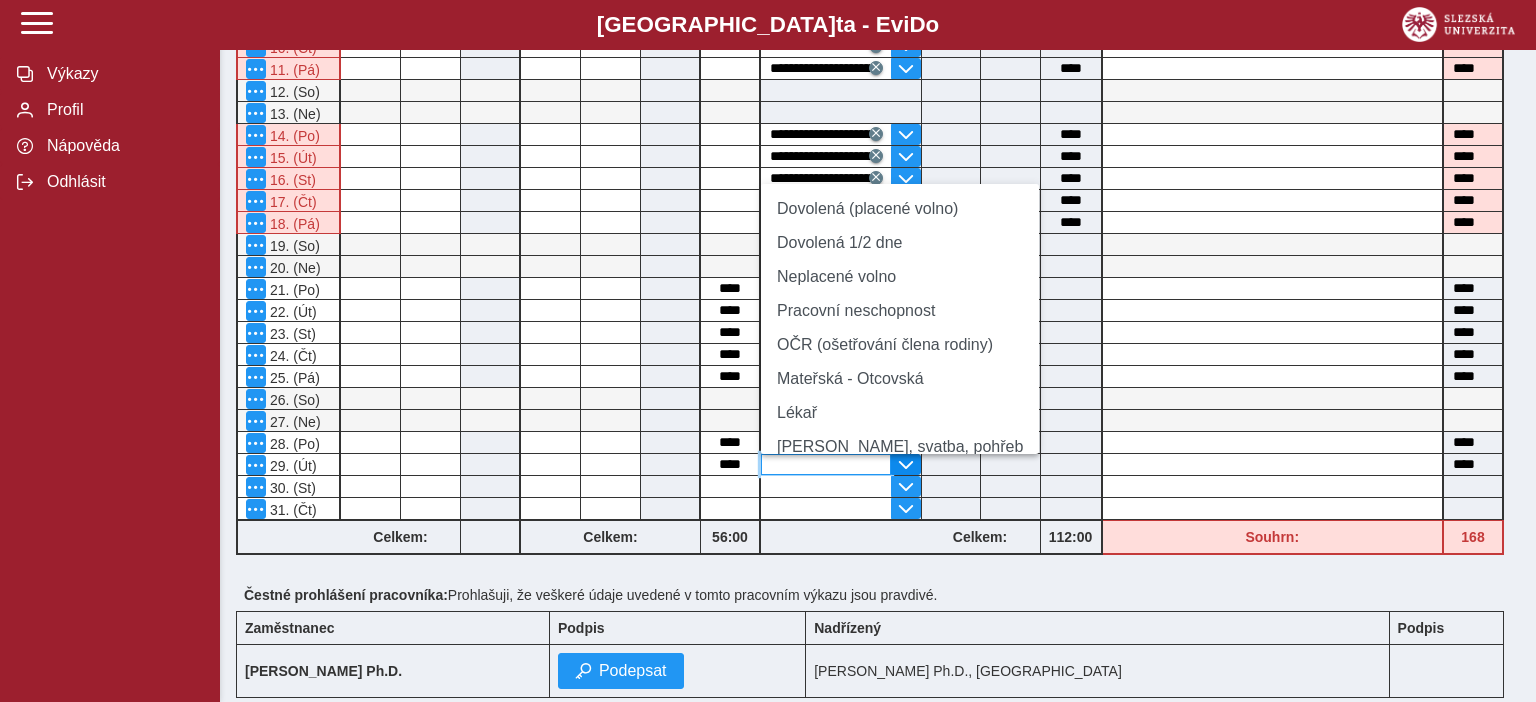type on "*" 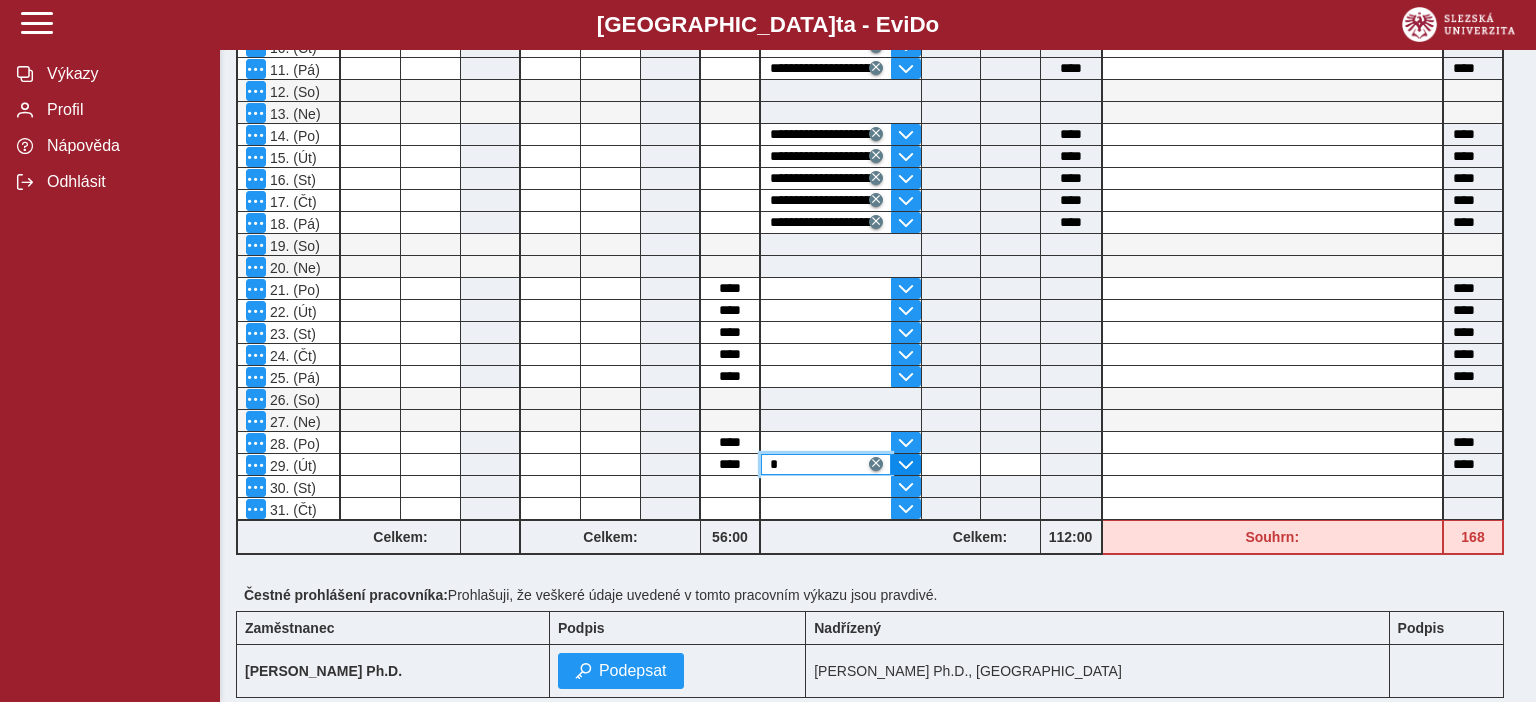 type 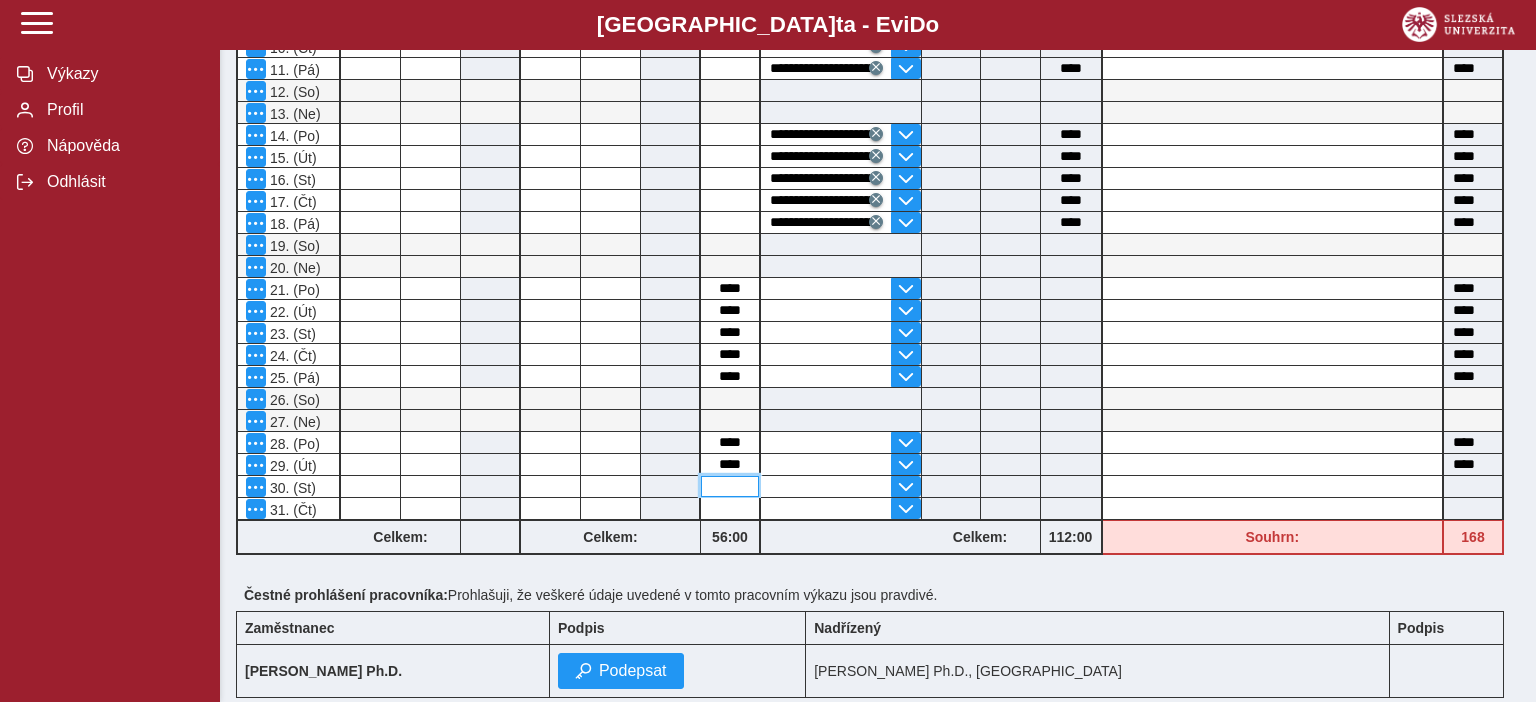 click at bounding box center (730, 486) 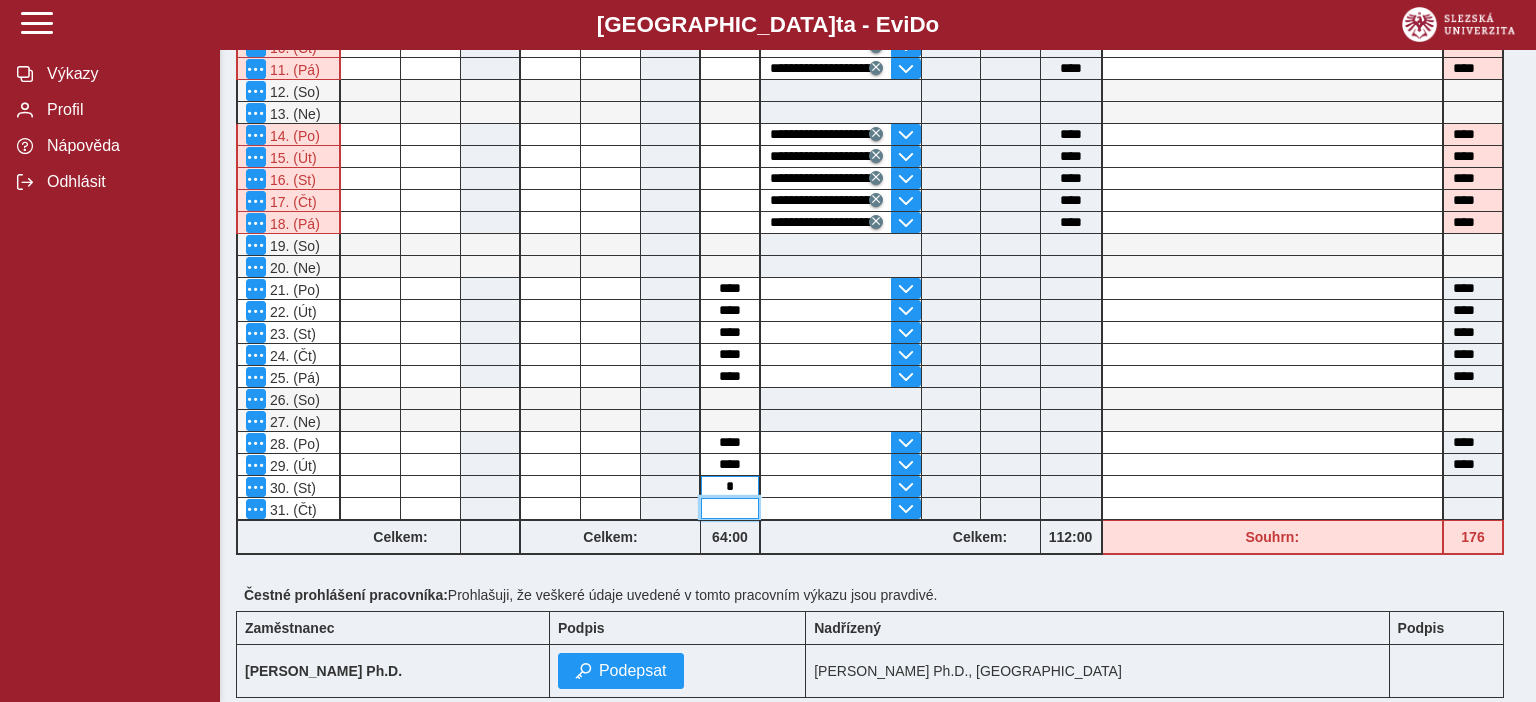 type on "****" 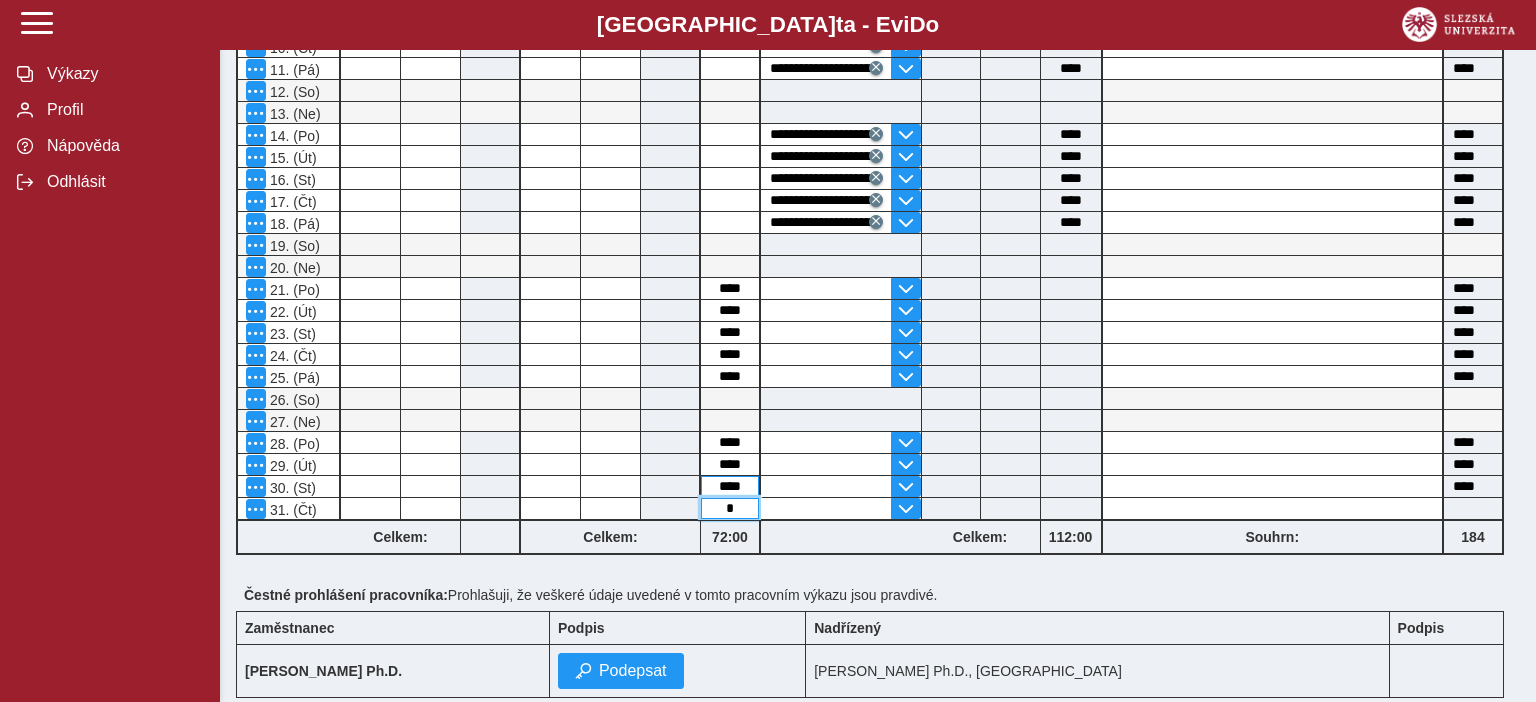 type on "****" 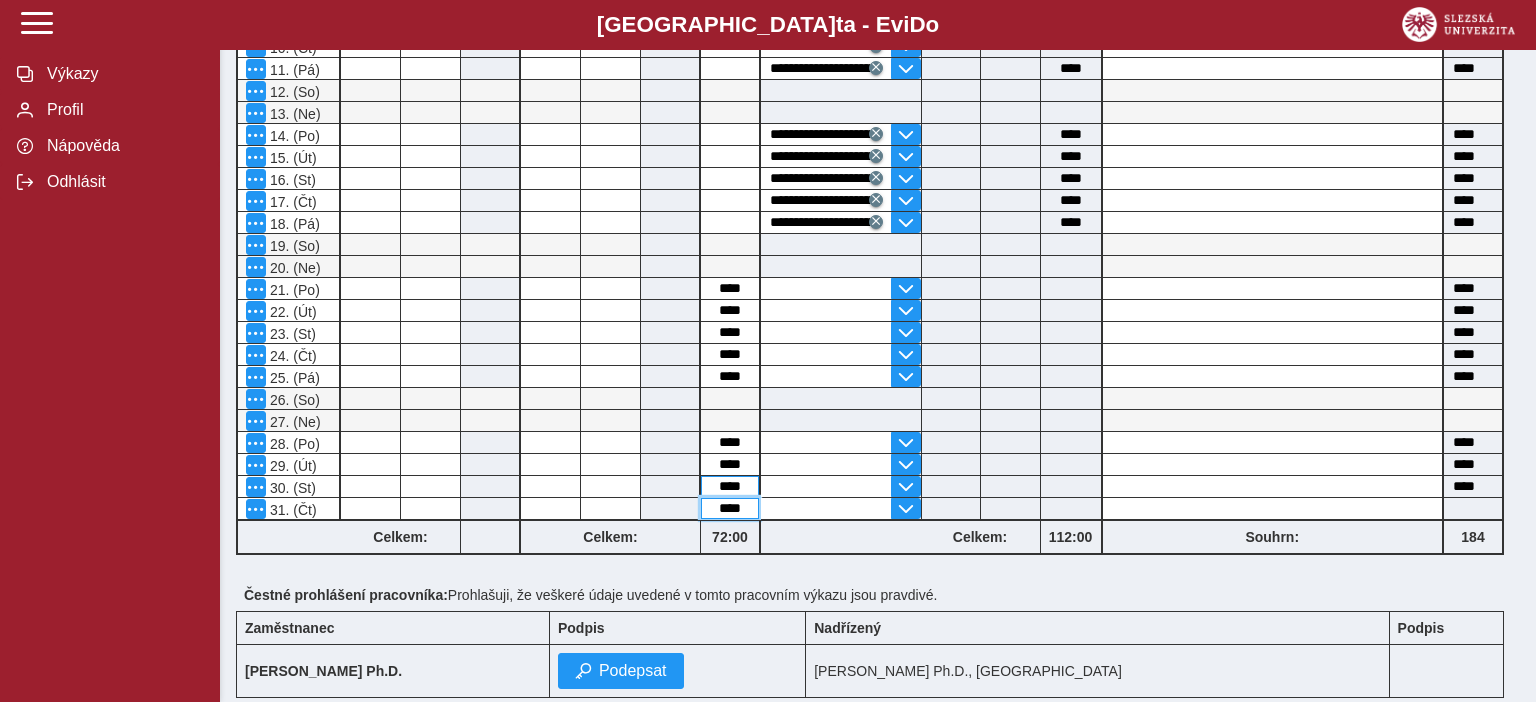 type on "****" 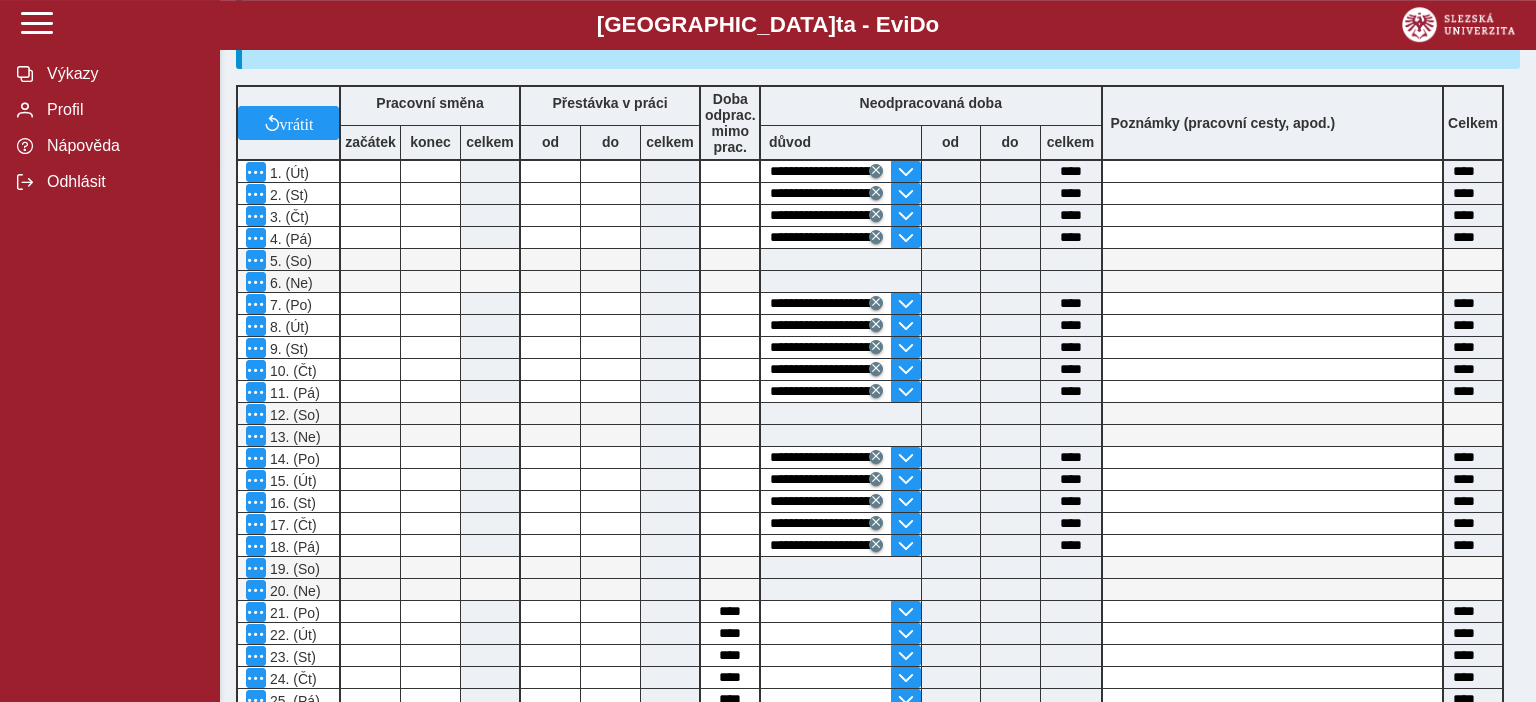 scroll, scrollTop: 982, scrollLeft: 0, axis: vertical 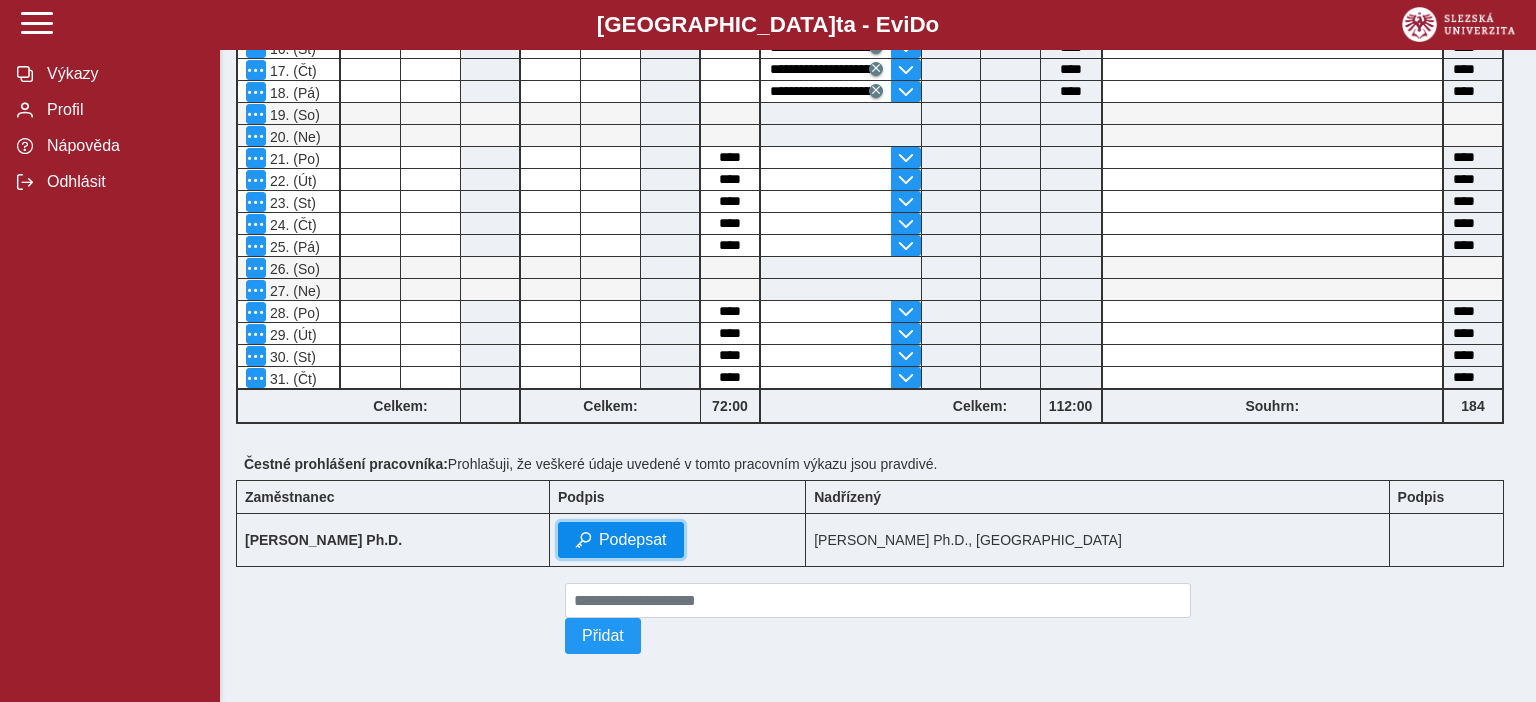click on "Podepsat" at bounding box center (633, 540) 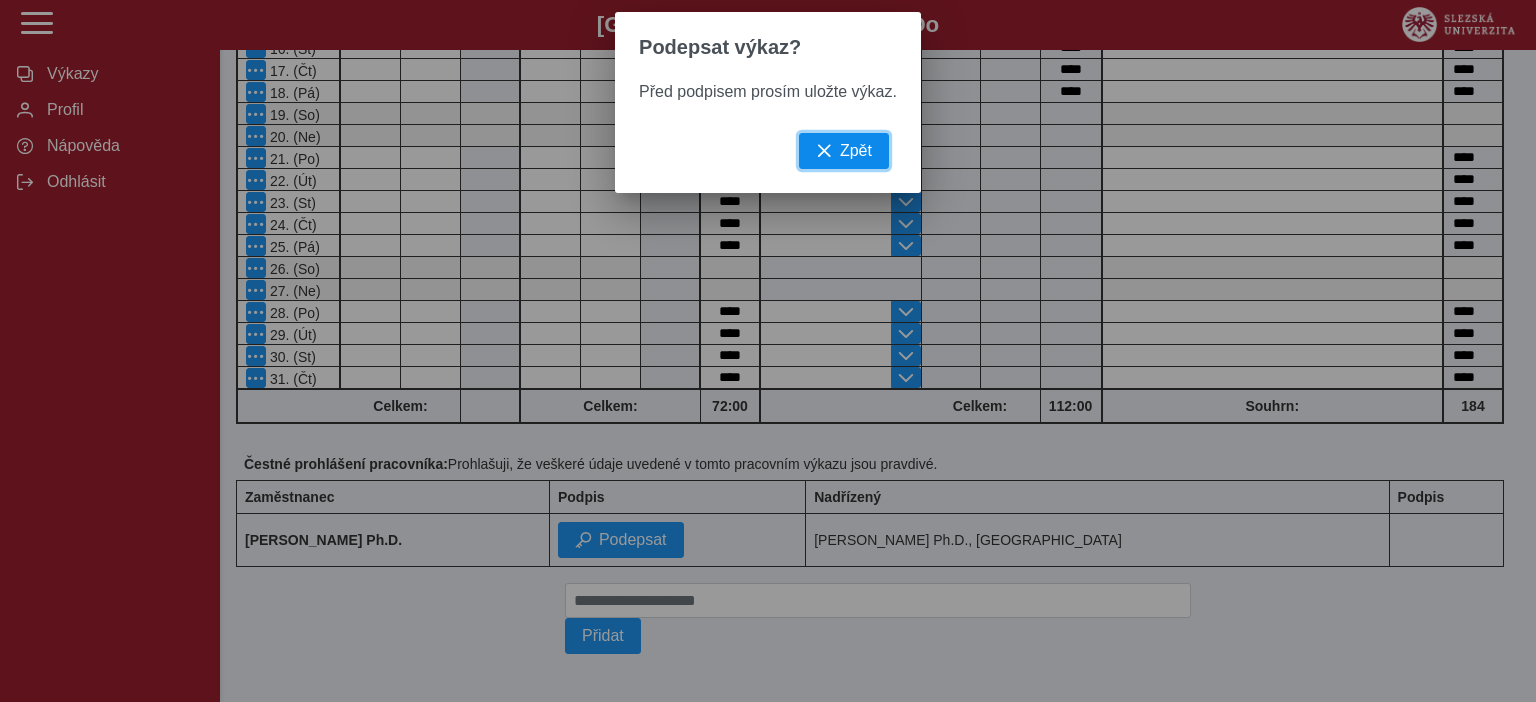 click on "Zpět" at bounding box center [844, 151] 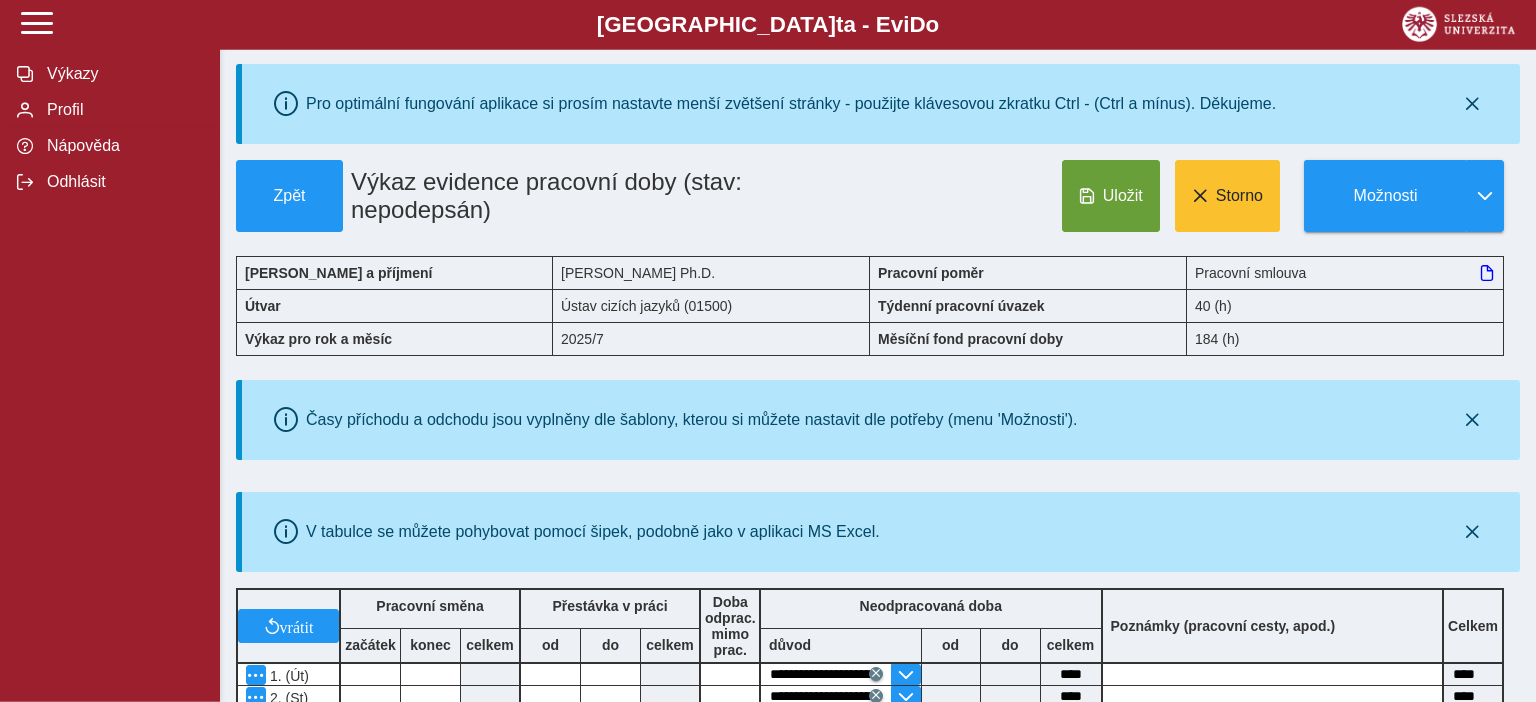scroll, scrollTop: 0, scrollLeft: 0, axis: both 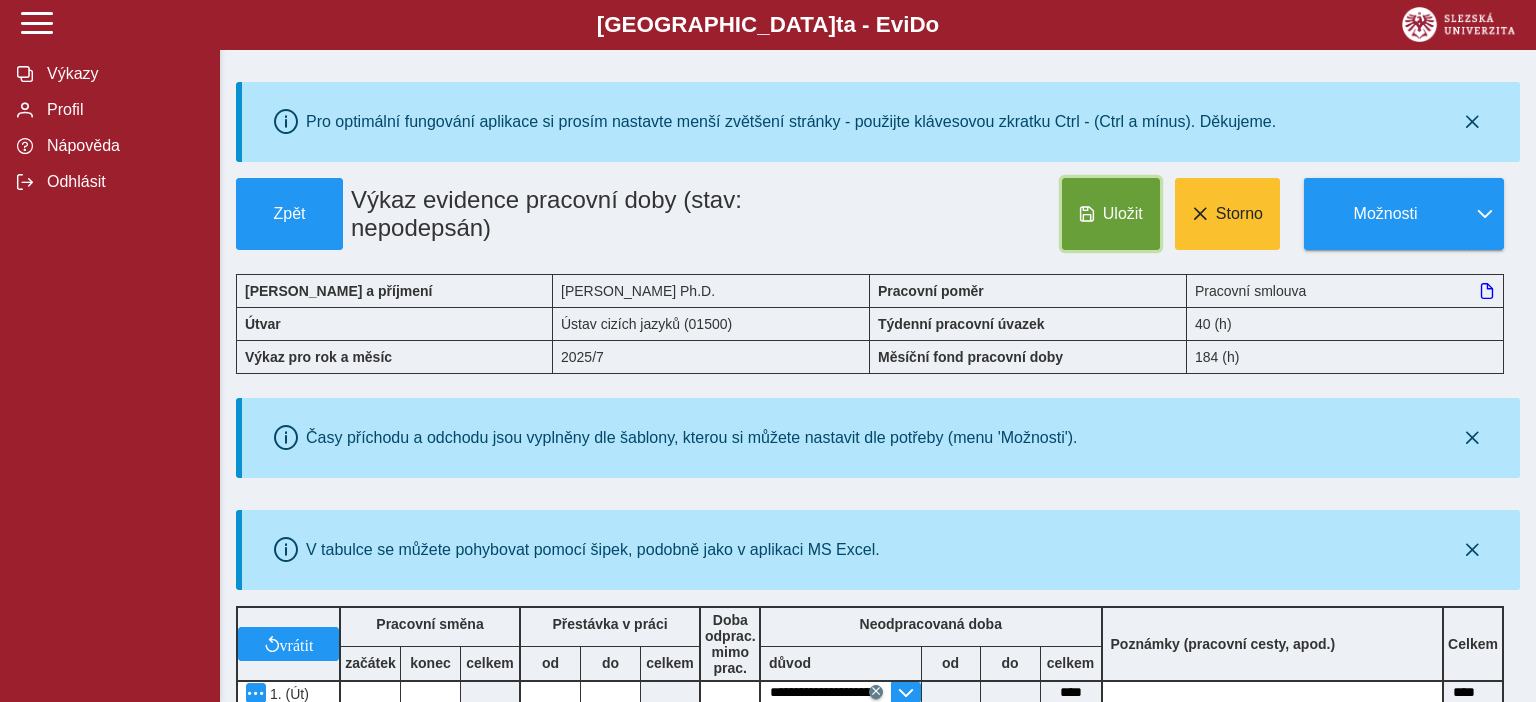 click on "Uložit" at bounding box center [1123, 214] 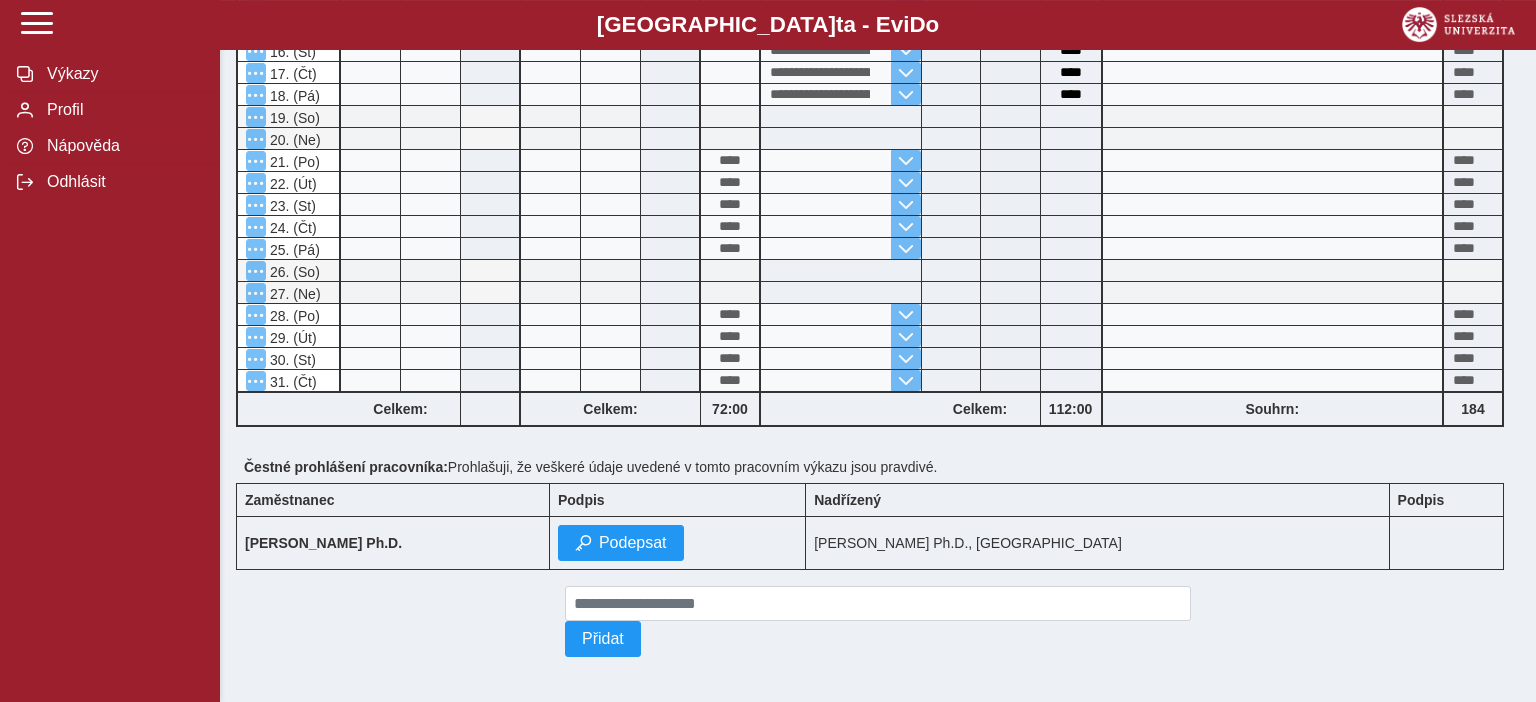 scroll, scrollTop: 982, scrollLeft: 0, axis: vertical 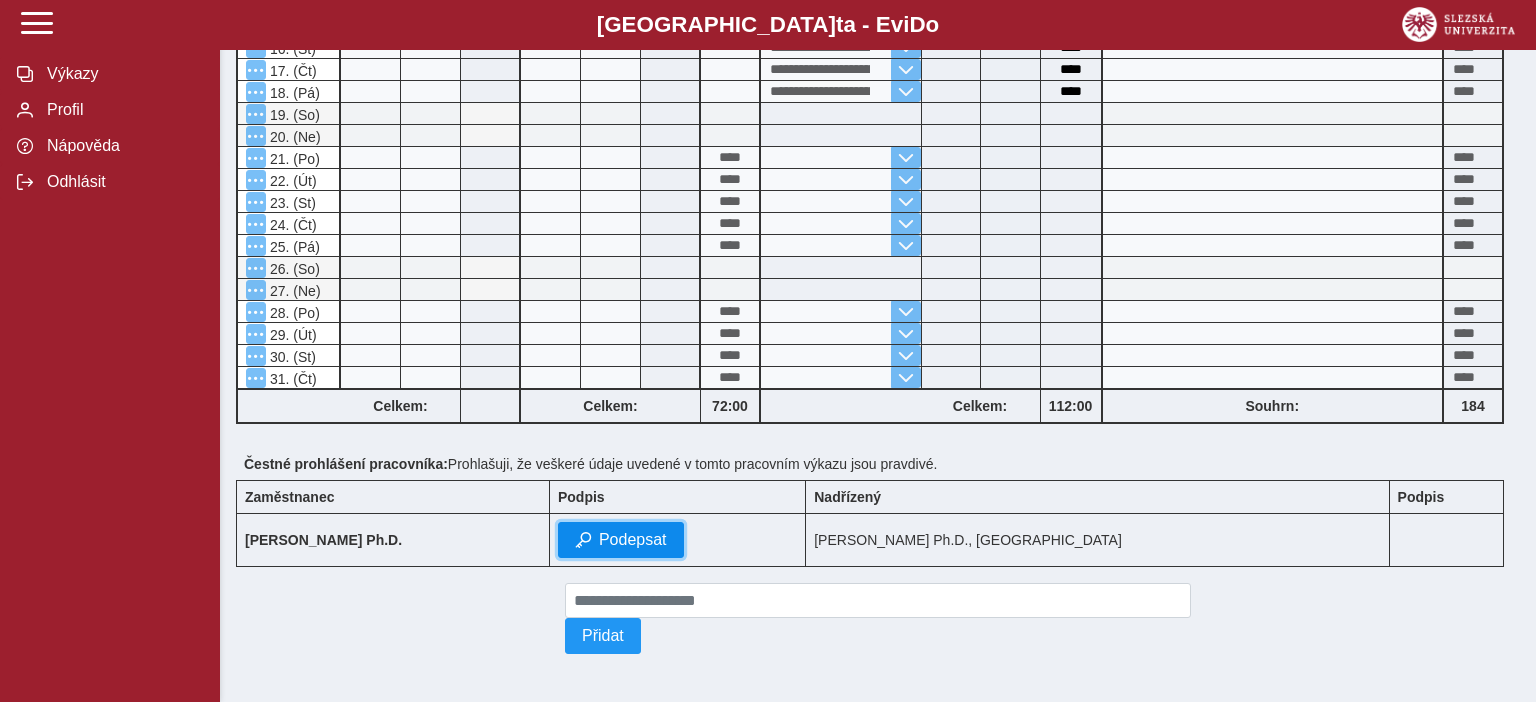 click on "Podepsat" at bounding box center [633, 540] 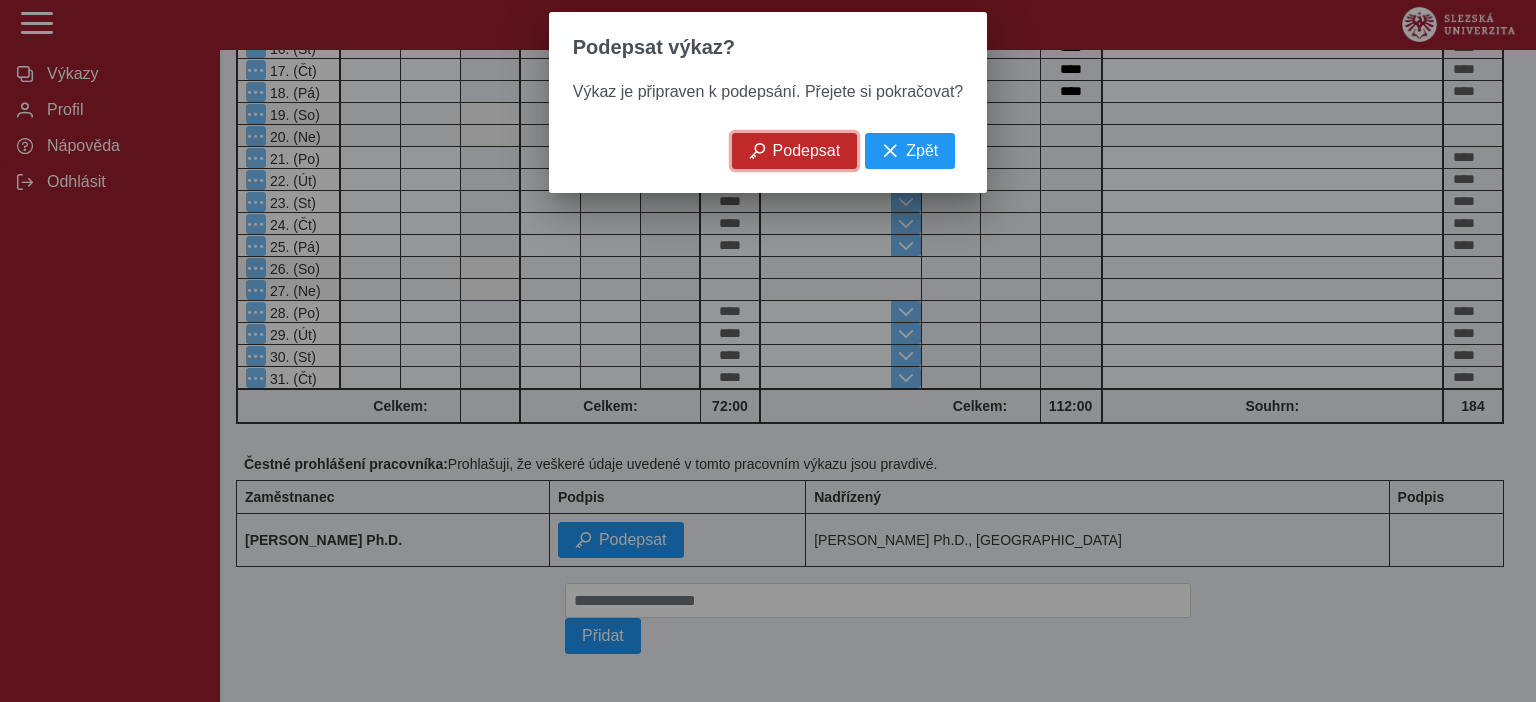 click on "Podepsat" at bounding box center (807, 151) 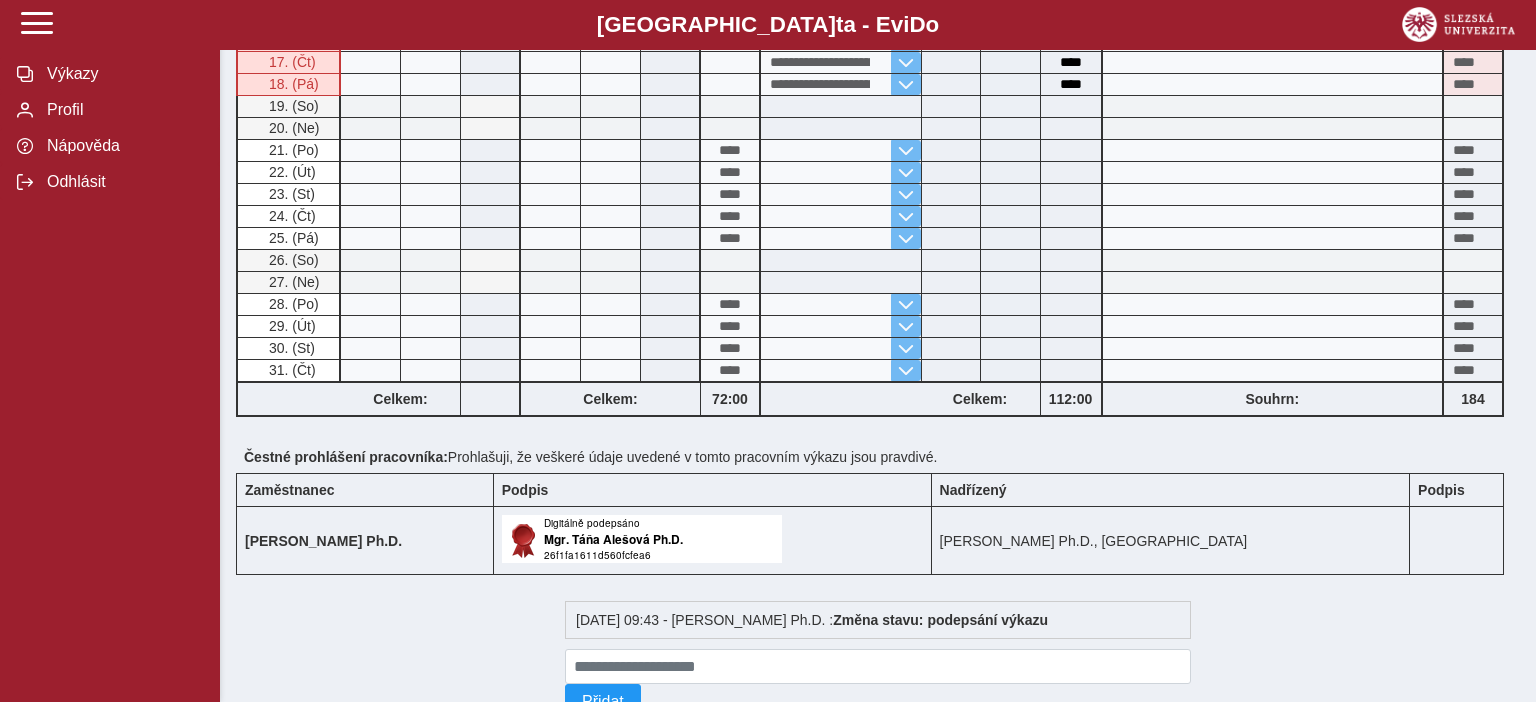 scroll, scrollTop: 980, scrollLeft: 0, axis: vertical 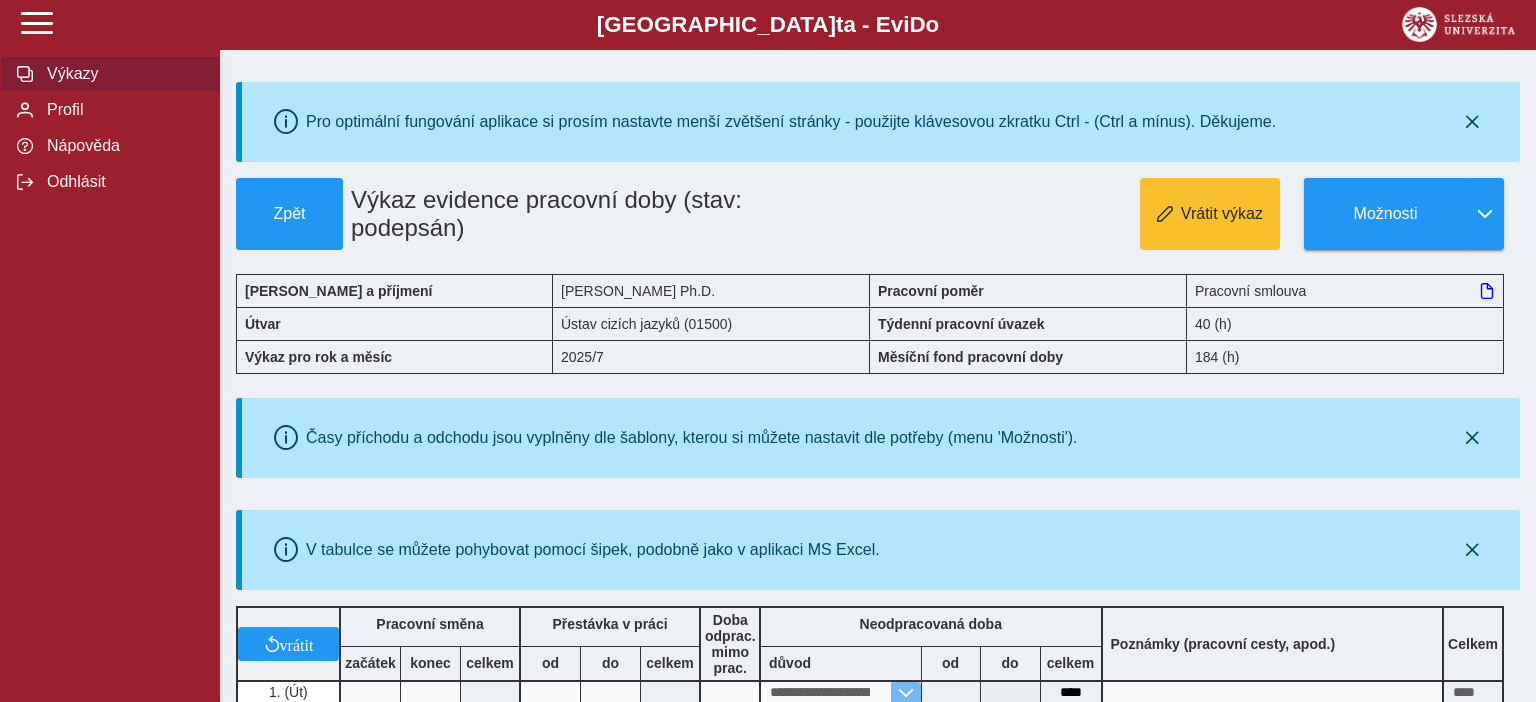 click on "Výkazy" at bounding box center [122, 74] 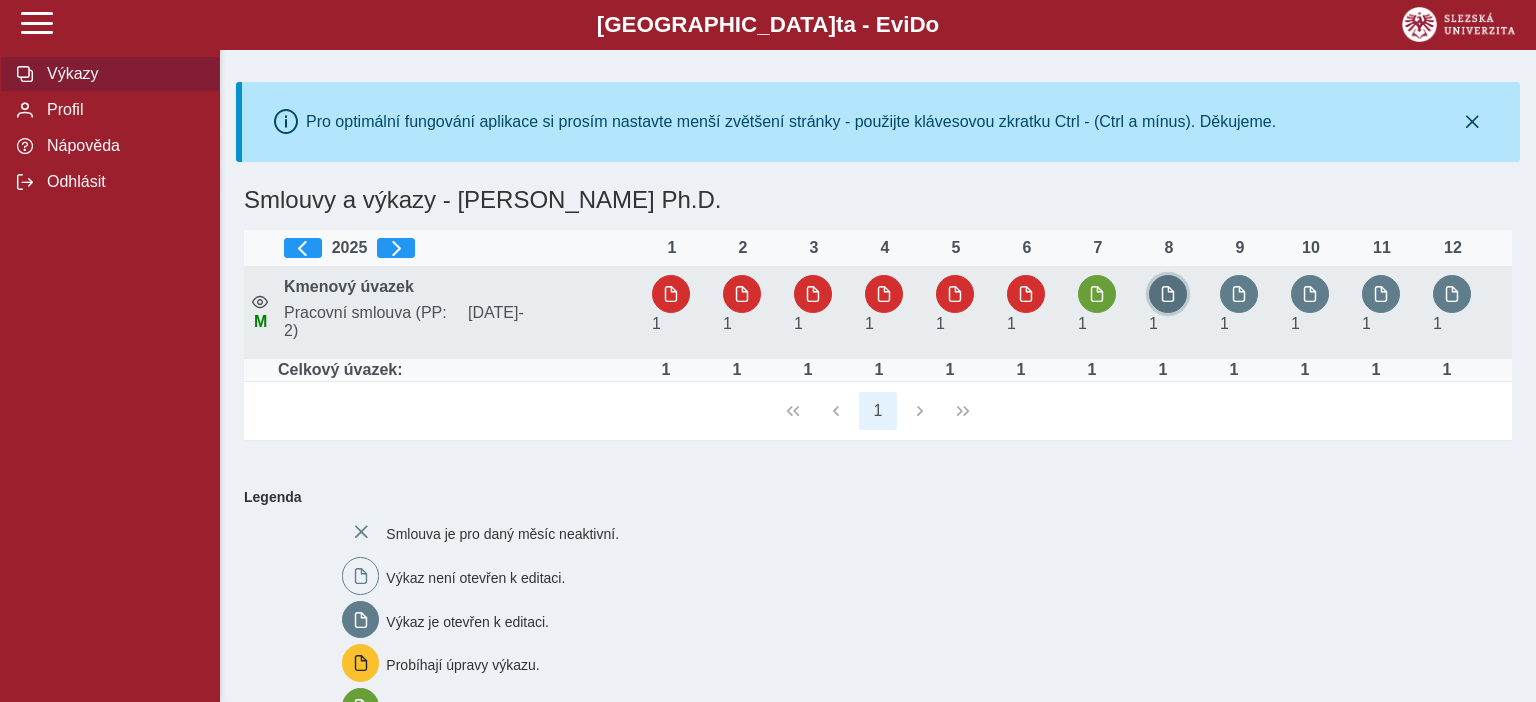 click at bounding box center [1168, 294] 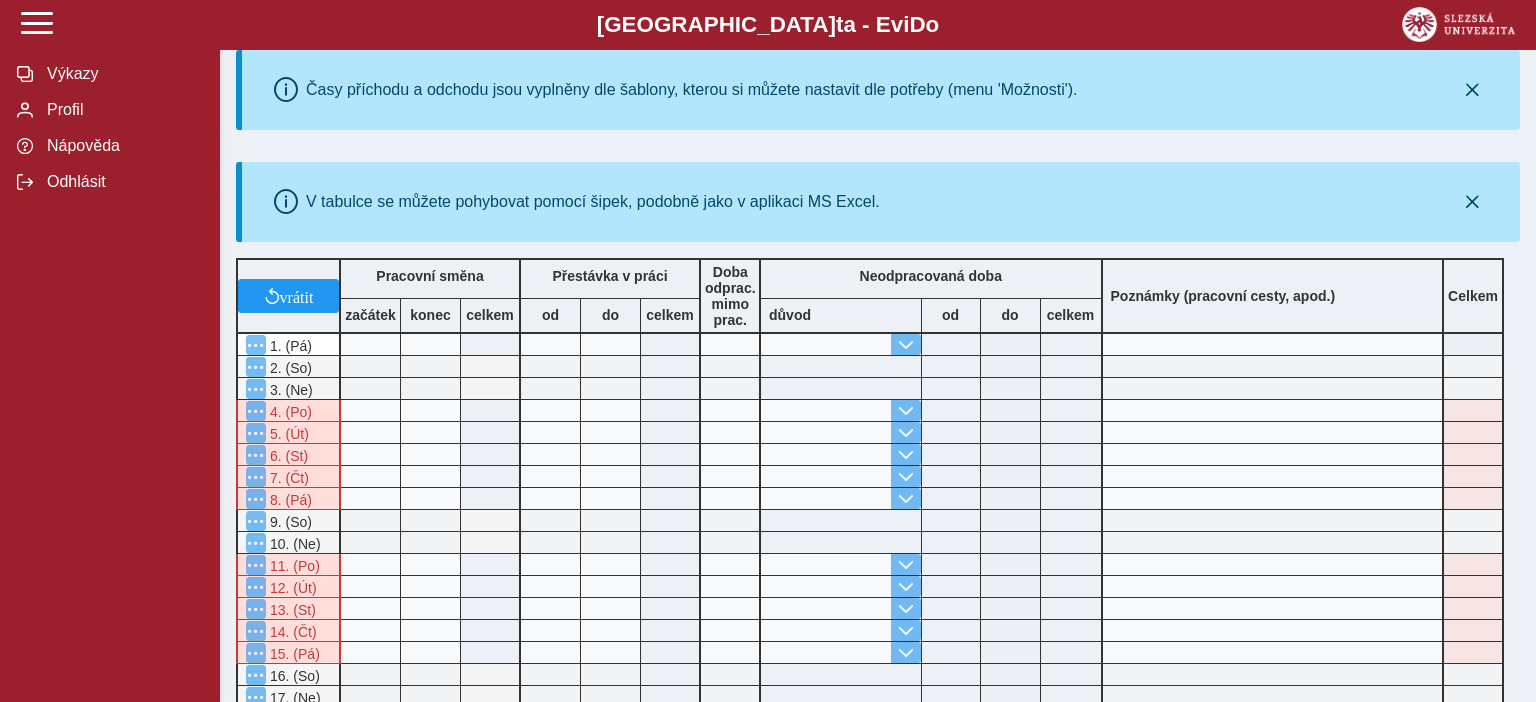 scroll, scrollTop: 0, scrollLeft: 0, axis: both 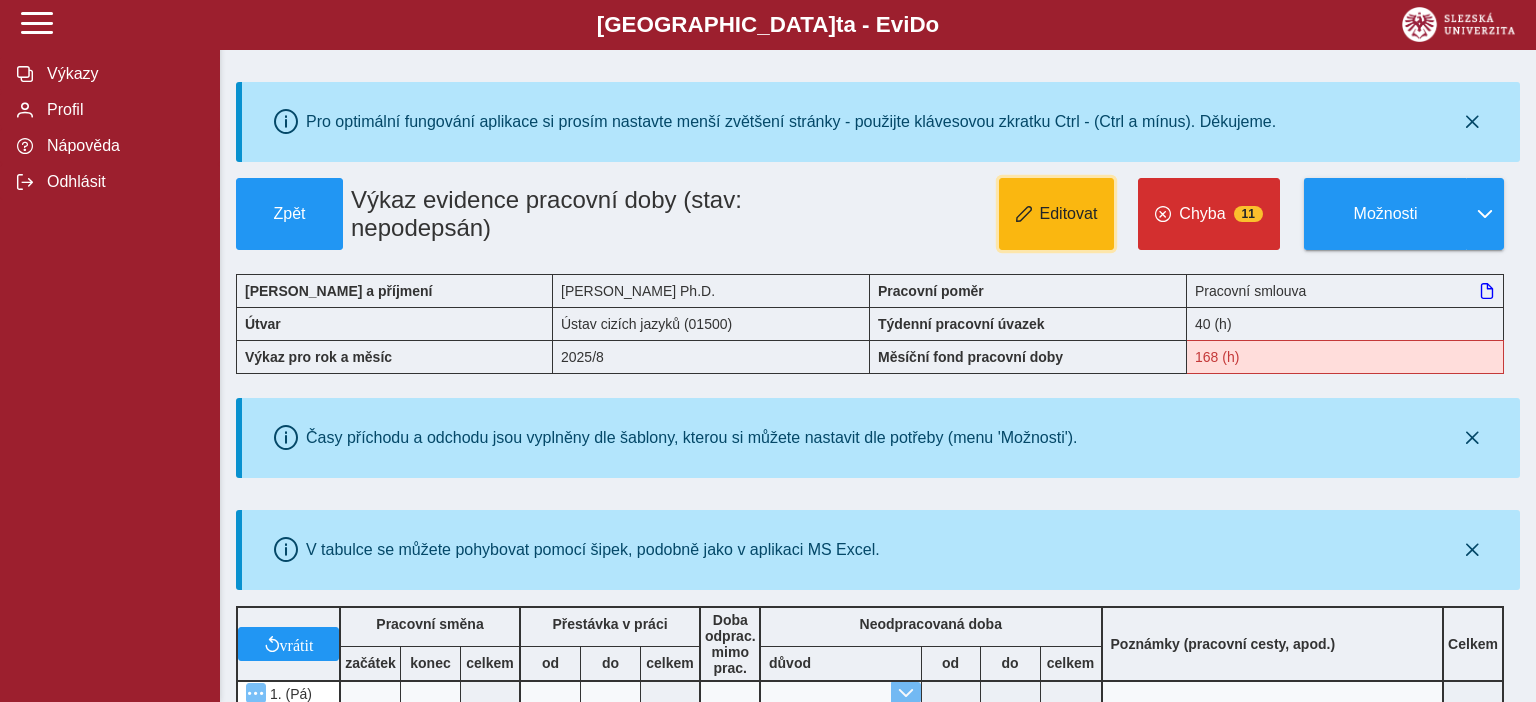 click on "Editovat" at bounding box center [1057, 214] 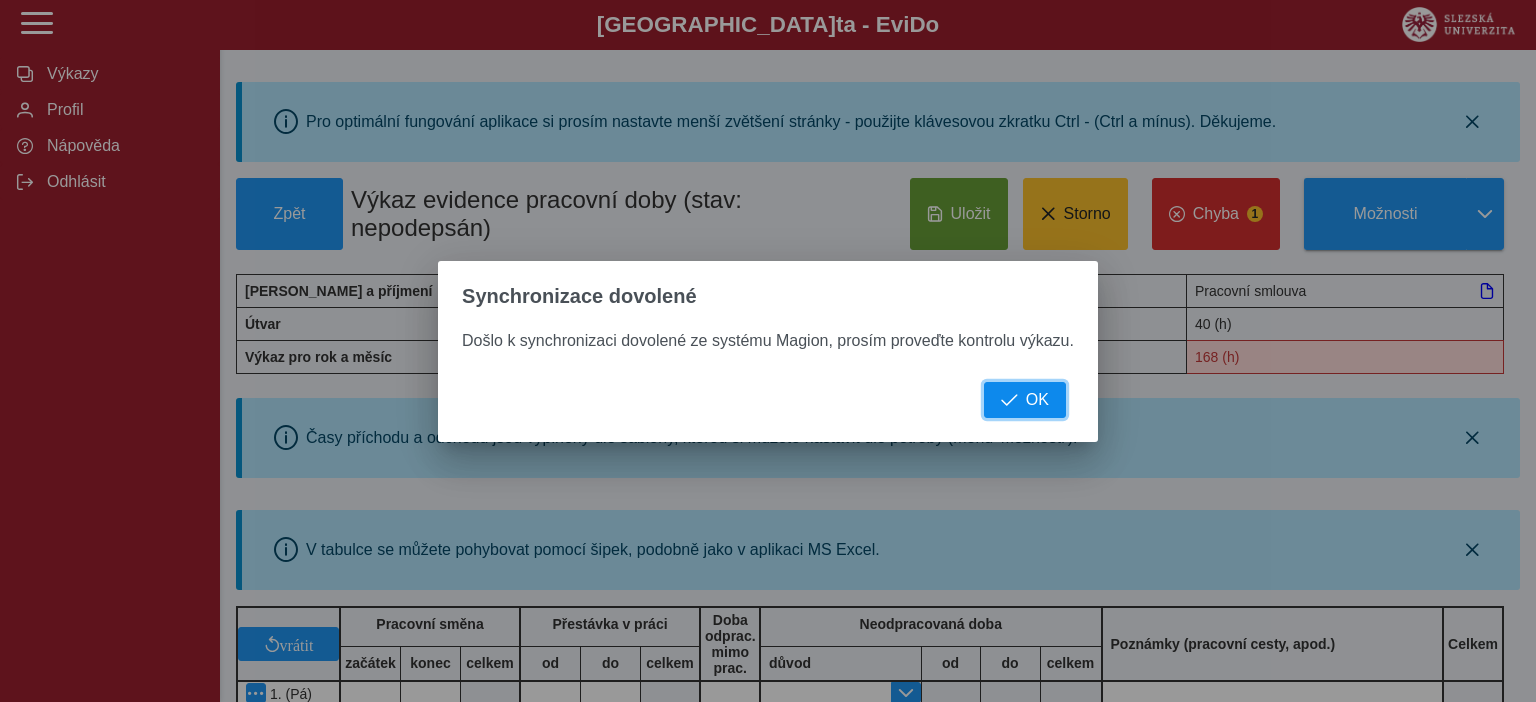 click on "OK" at bounding box center [1037, 400] 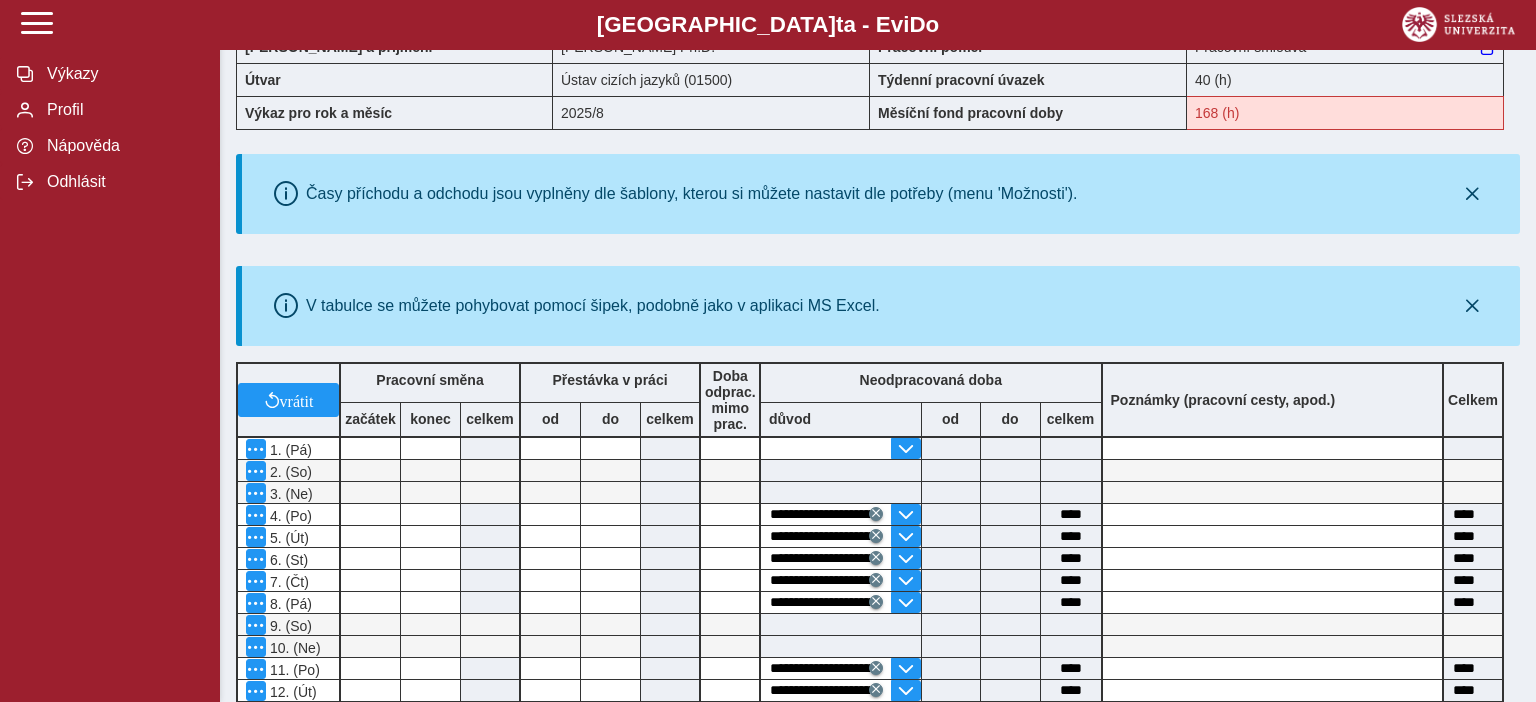 scroll, scrollTop: 105, scrollLeft: 0, axis: vertical 